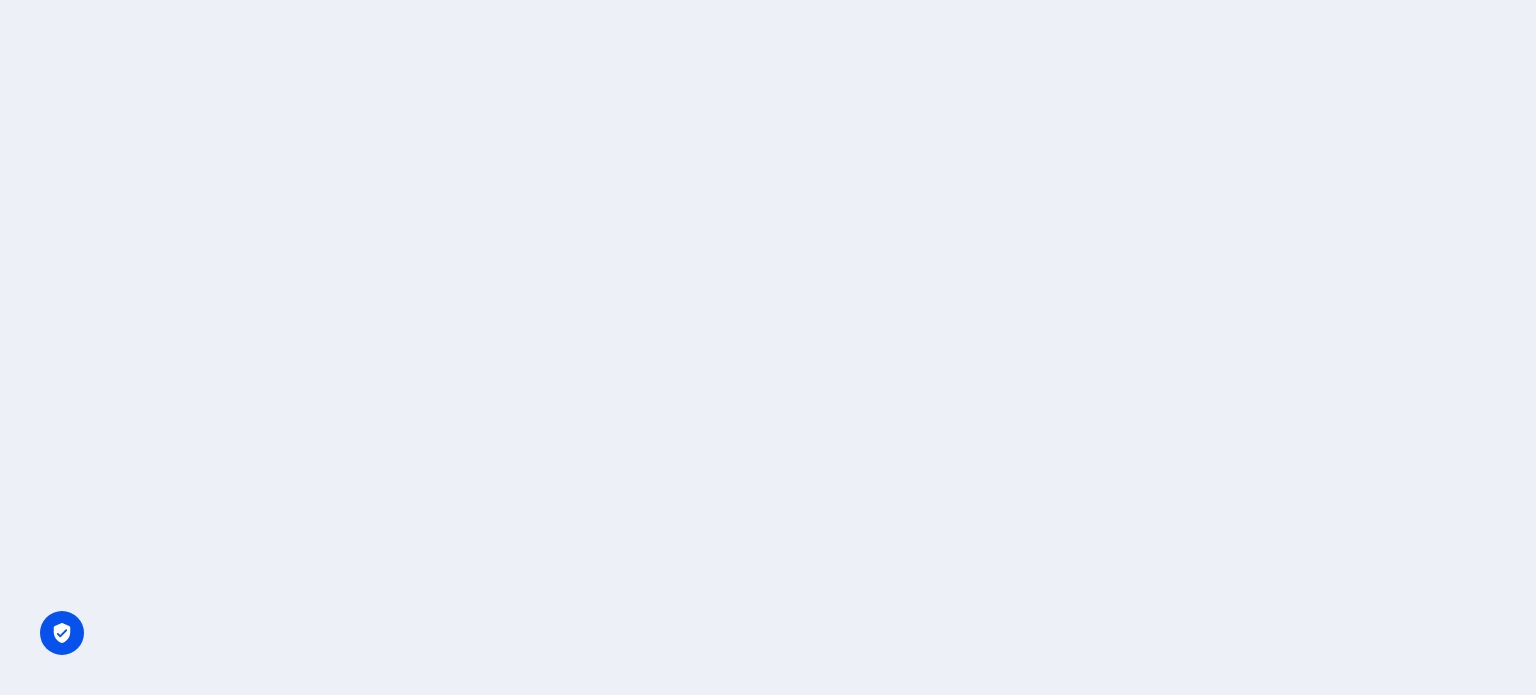 scroll, scrollTop: 0, scrollLeft: 0, axis: both 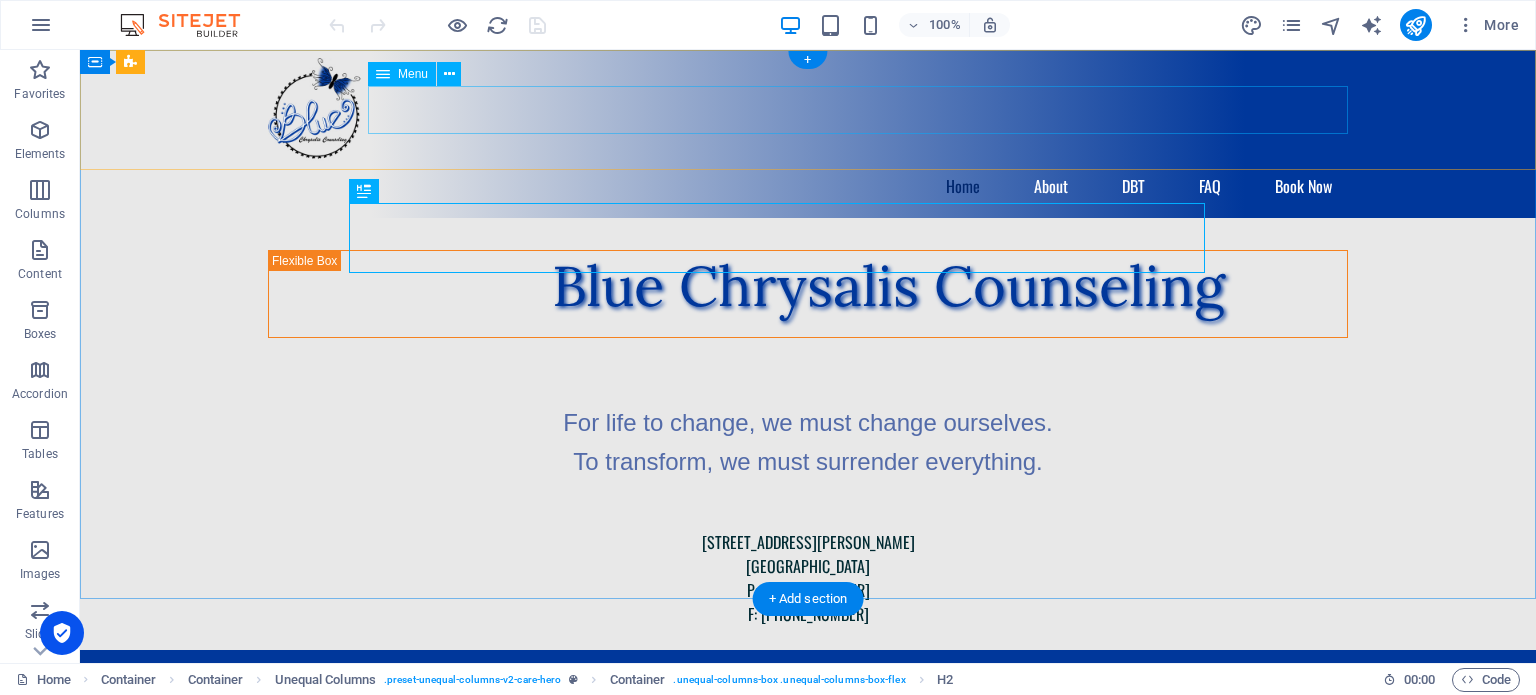 click on "Home About DBT FAQ Book Now" at bounding box center (808, 186) 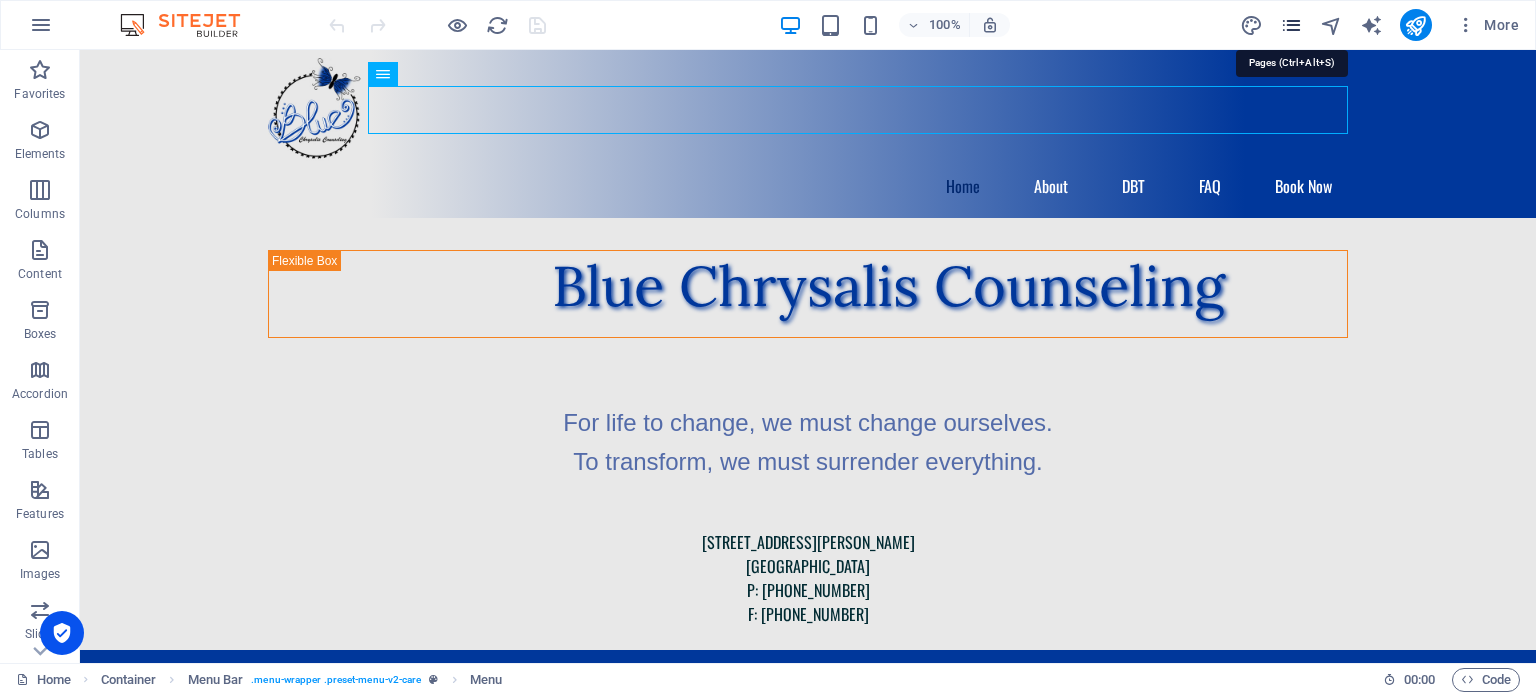 click at bounding box center (1291, 25) 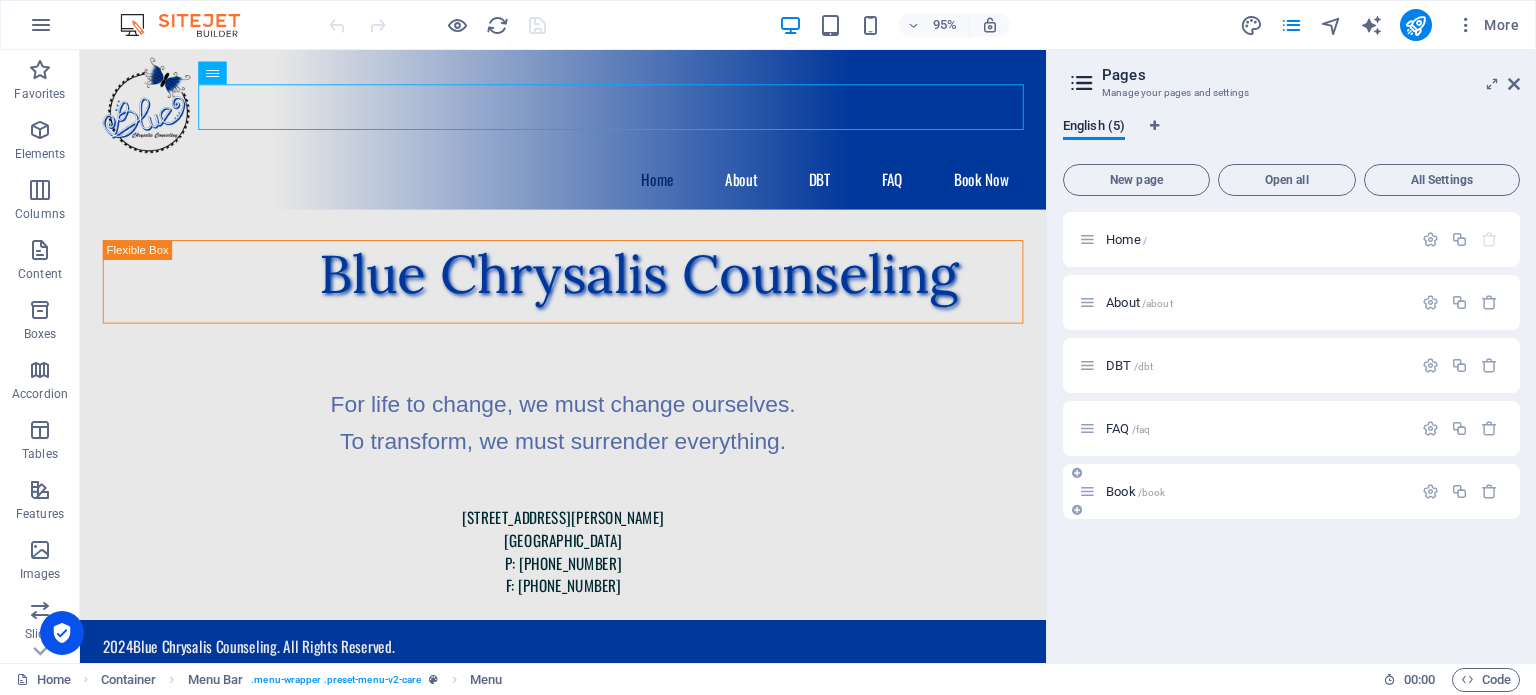 click on "Book /book" at bounding box center (1135, 491) 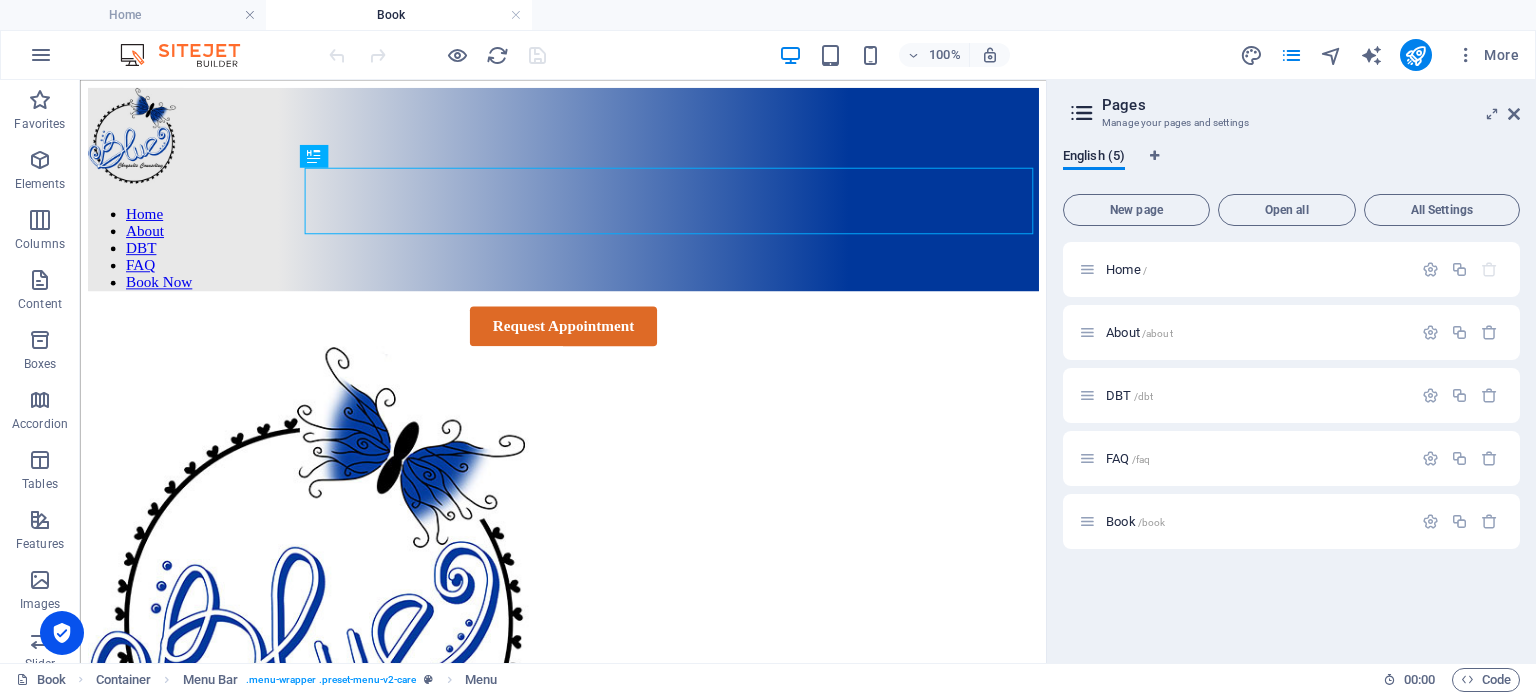 scroll, scrollTop: 0, scrollLeft: 0, axis: both 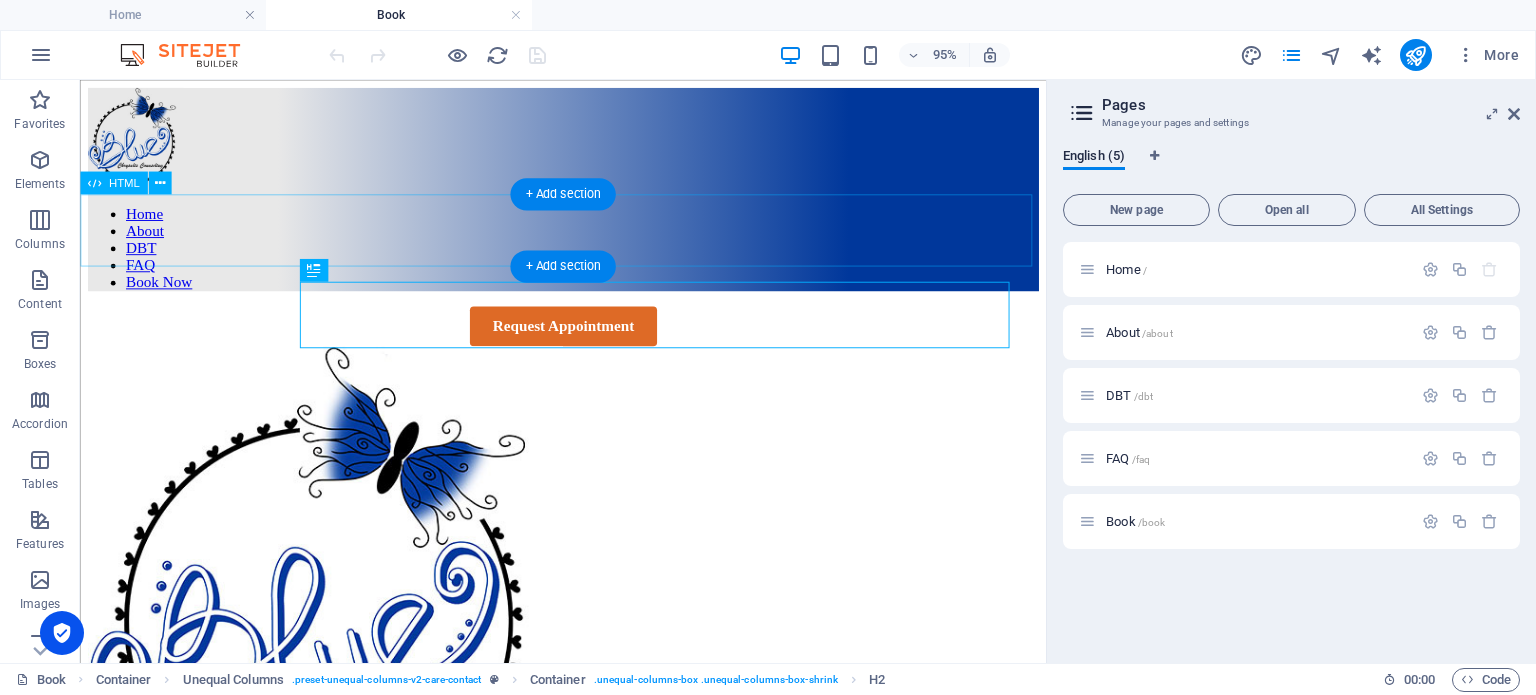 click on "Request Appointment" at bounding box center (588, 339) 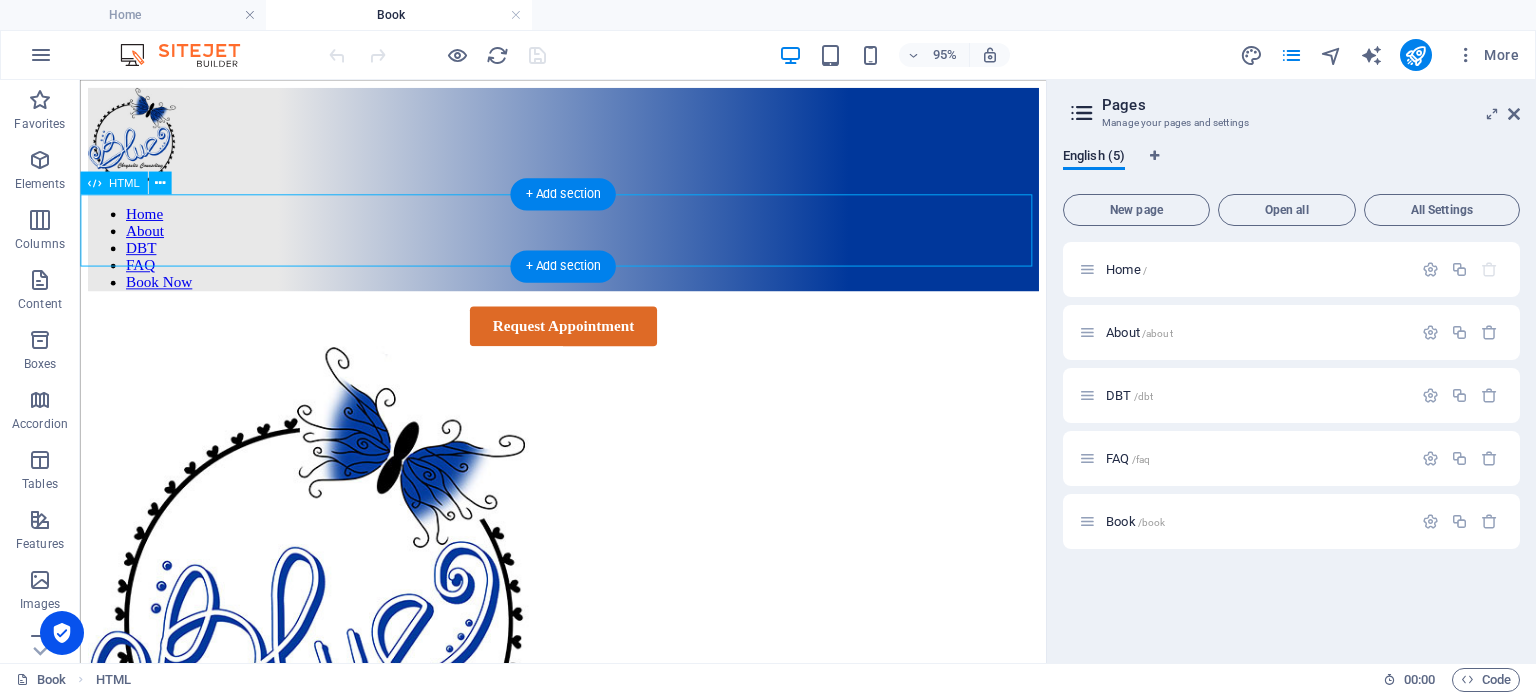 click on "Request Appointment" at bounding box center (588, 339) 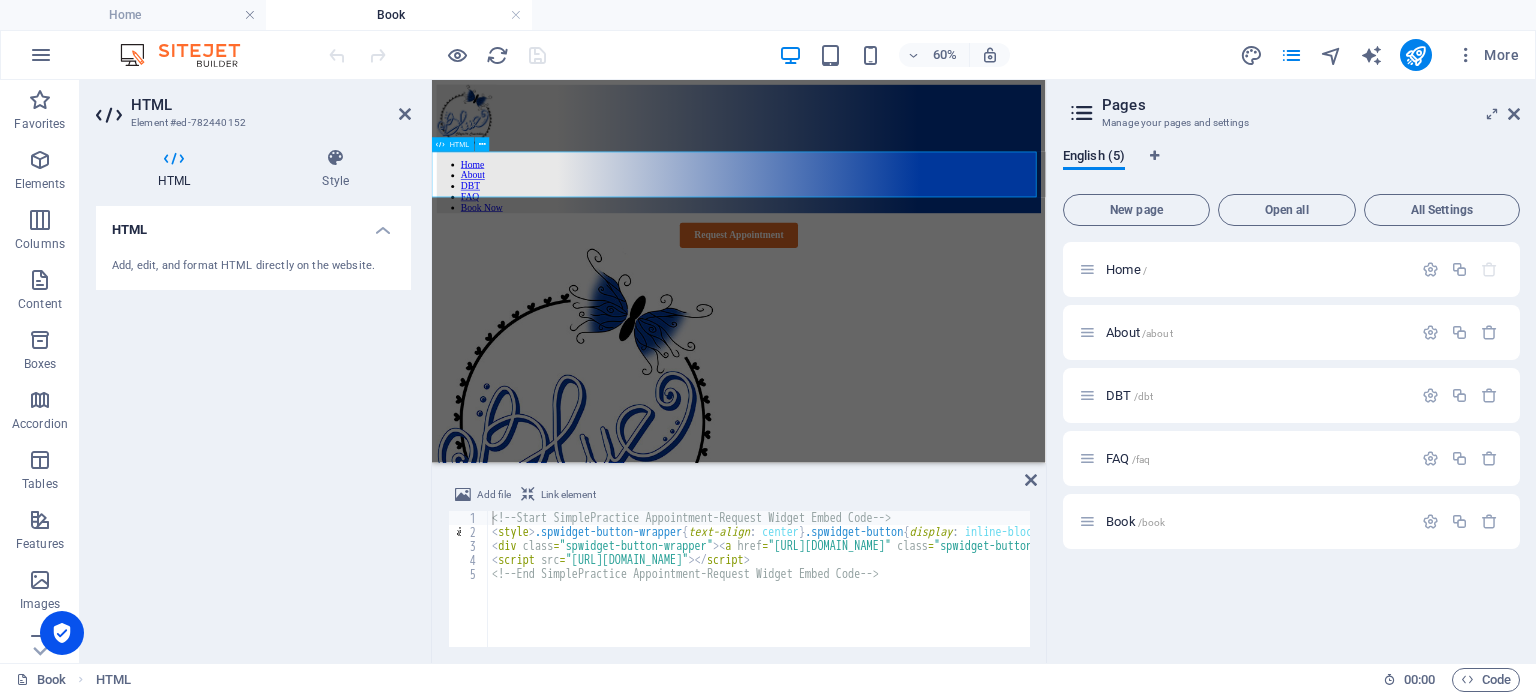 click on "Request Appointment" at bounding box center (943, 339) 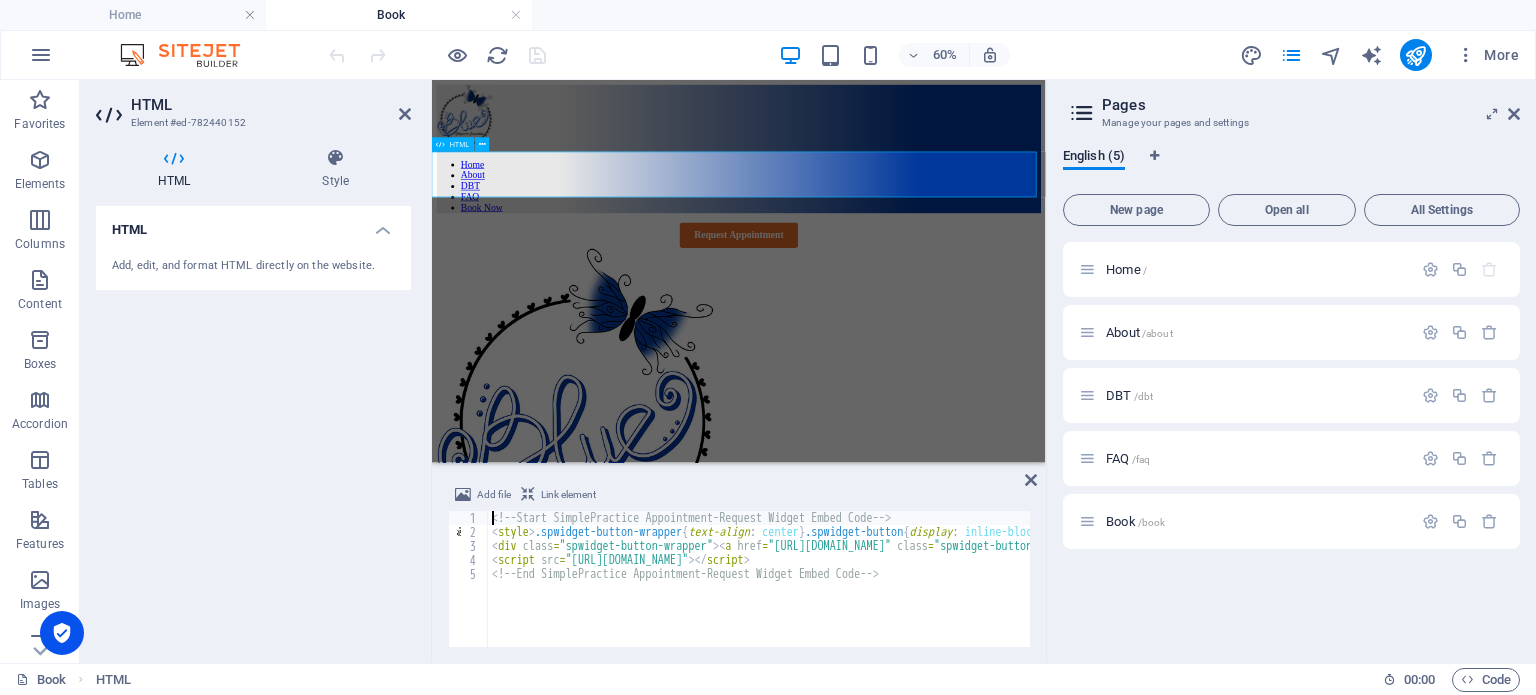 click on "Request Appointment" at bounding box center (943, 339) 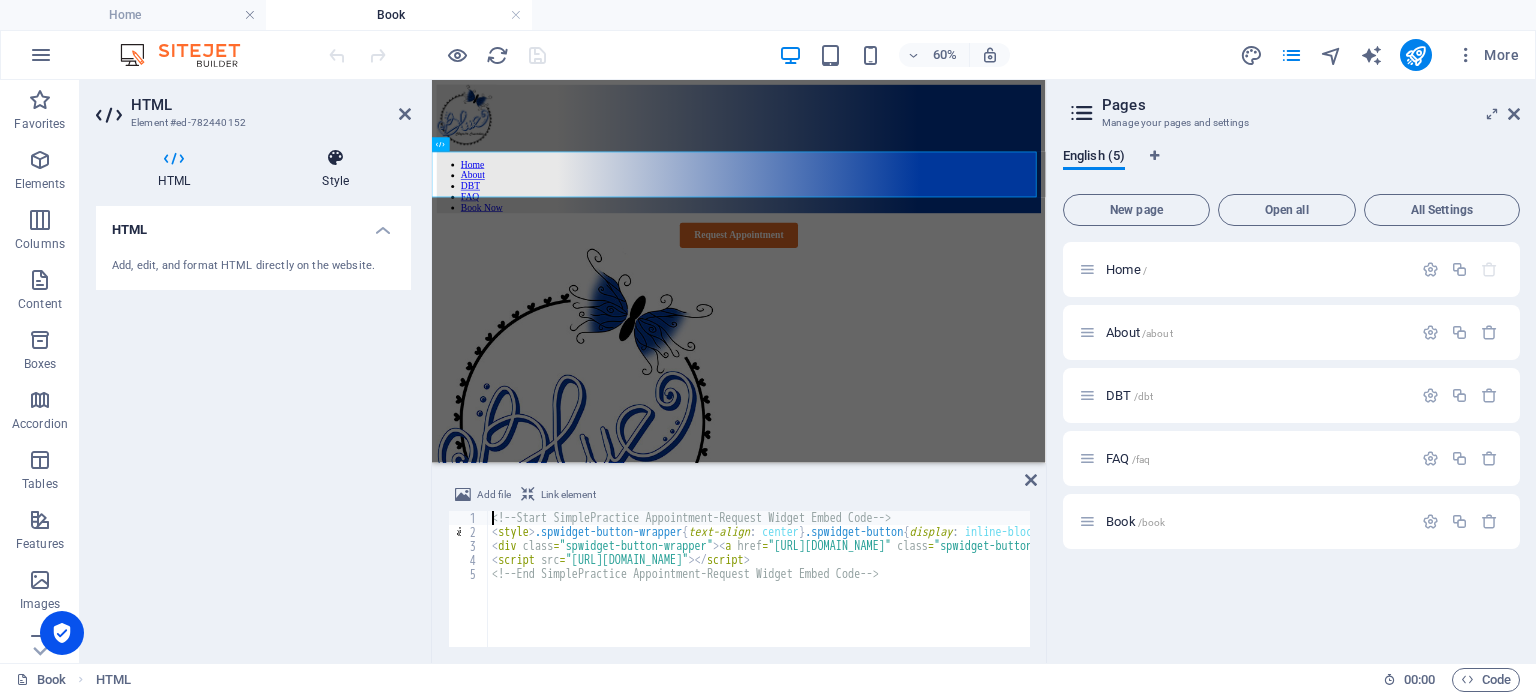 click on "Style" at bounding box center (335, 169) 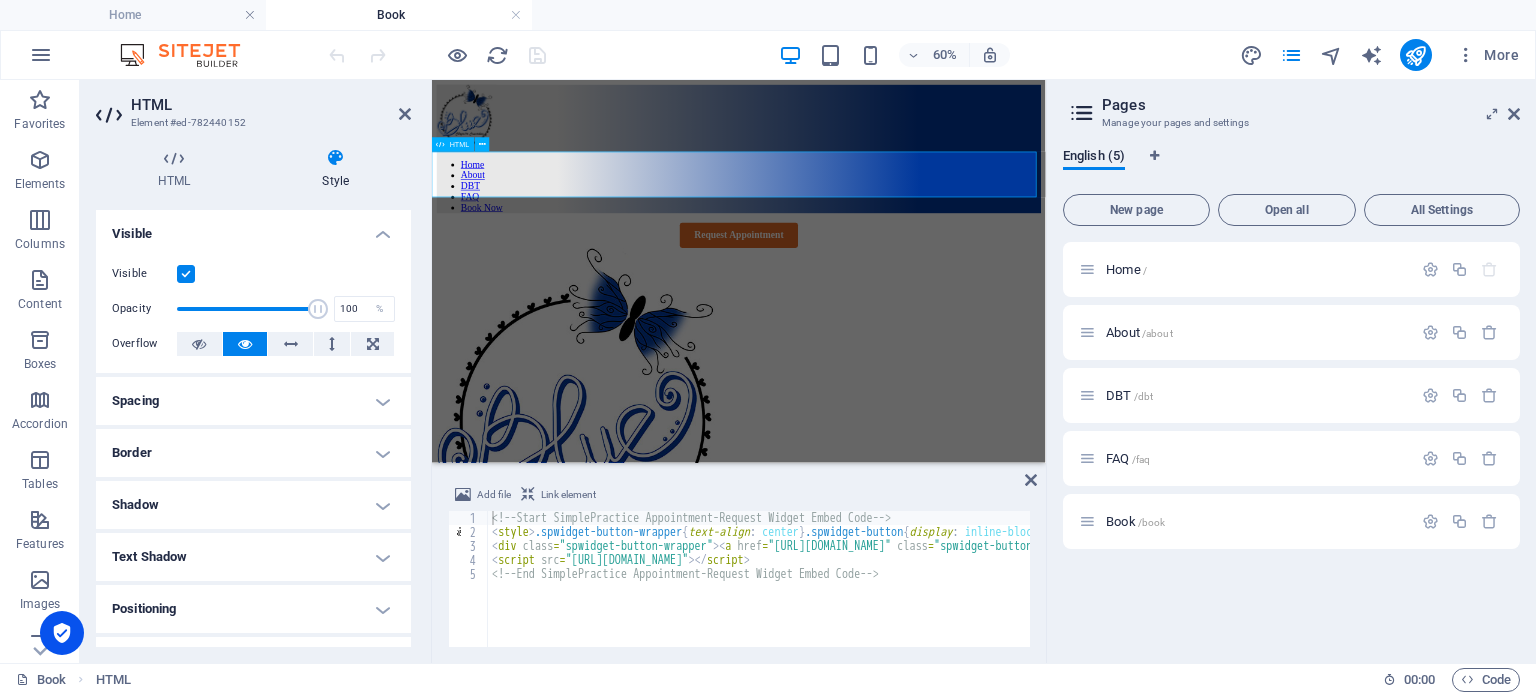 click on "Request Appointment" at bounding box center [943, 339] 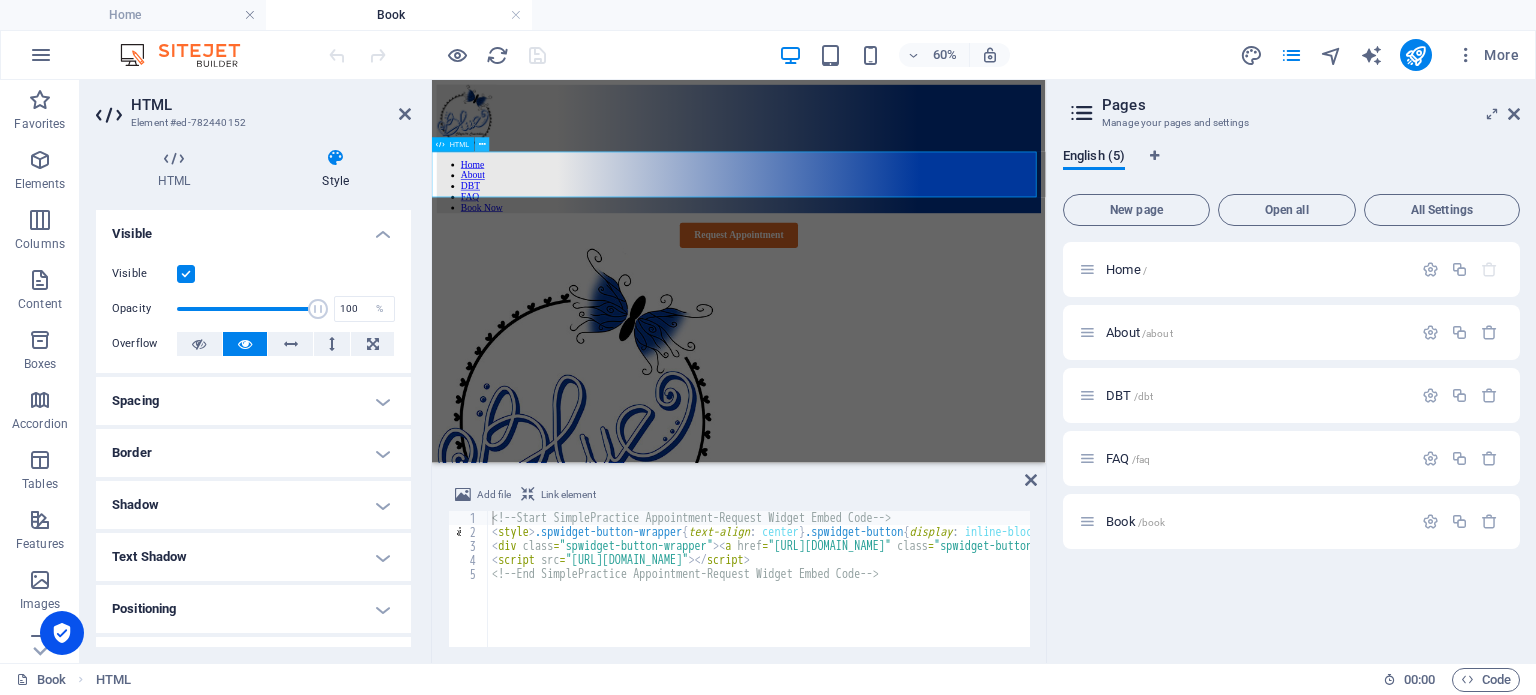 click at bounding box center (482, 145) 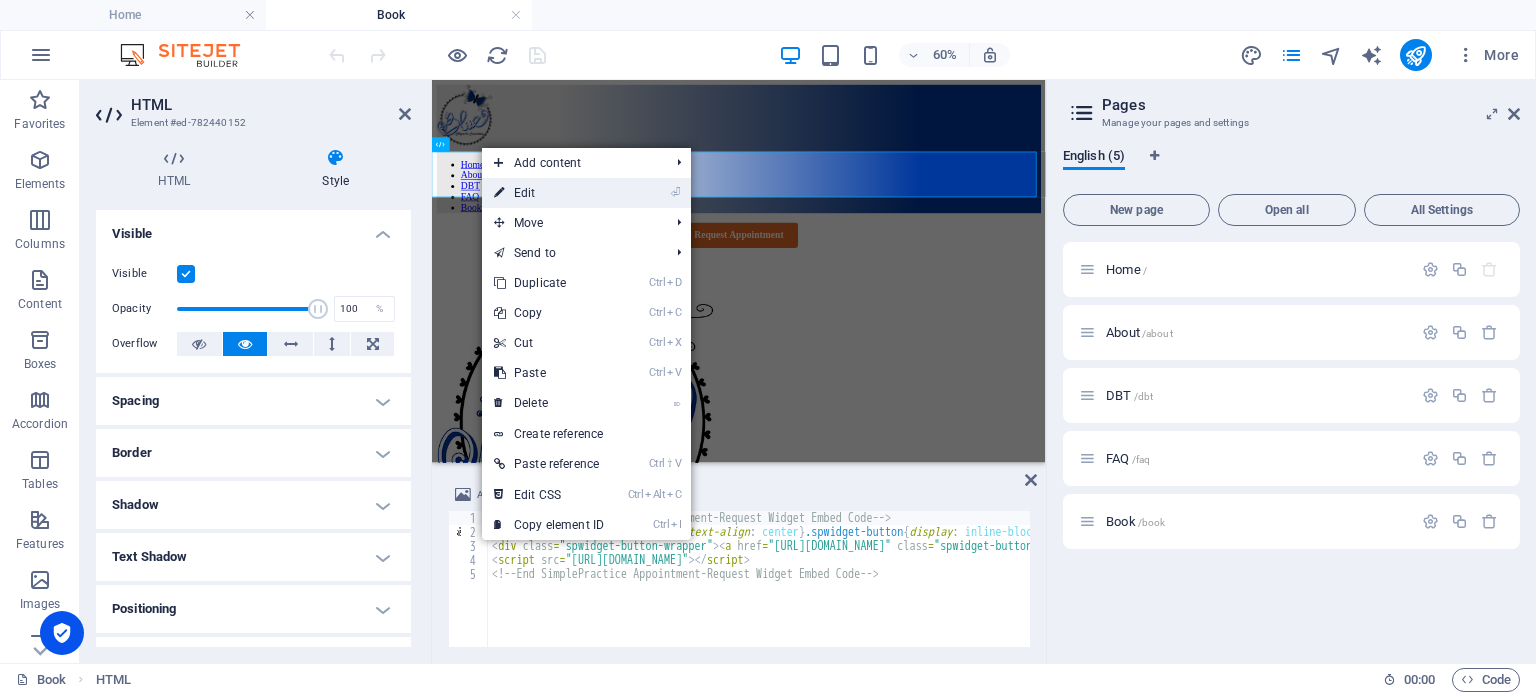 click on "⏎  Edit" at bounding box center [549, 193] 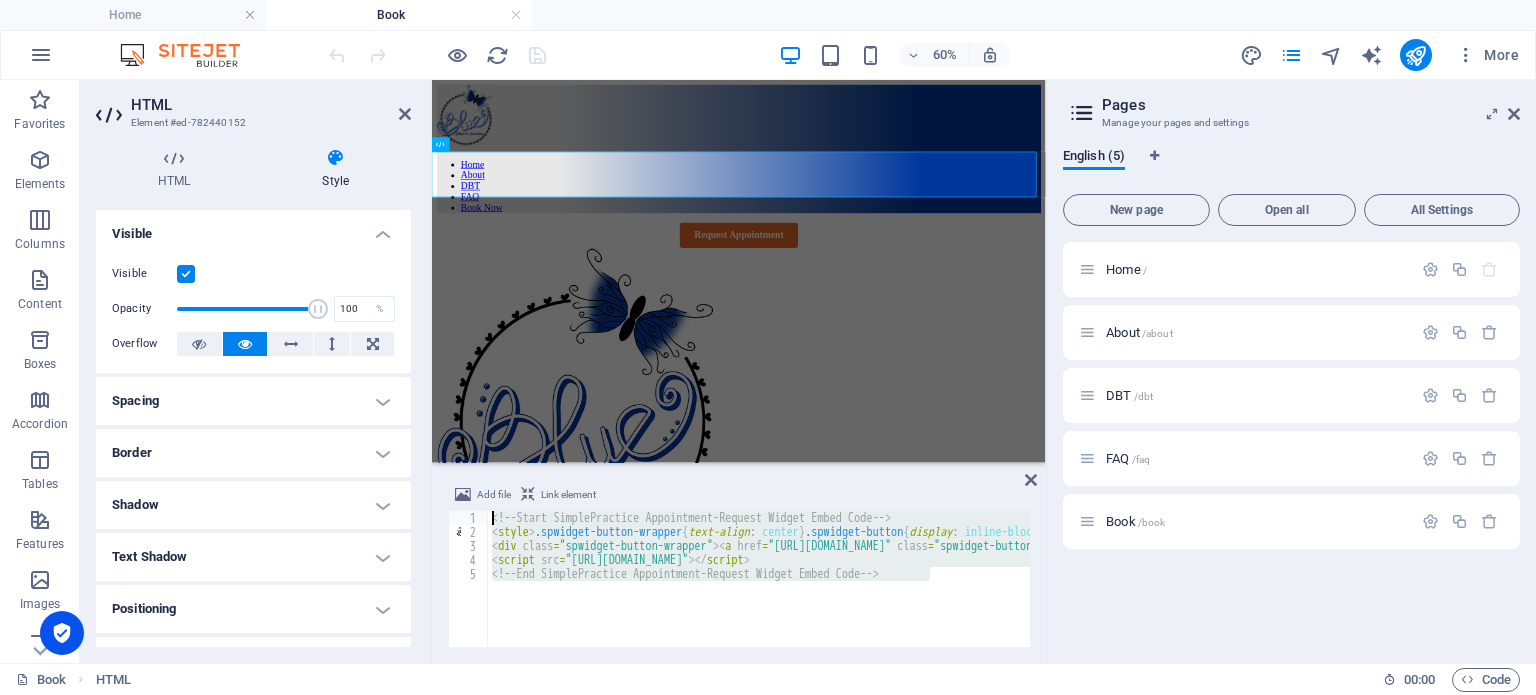 drag, startPoint x: 956, startPoint y: 579, endPoint x: 457, endPoint y: 511, distance: 503.61197 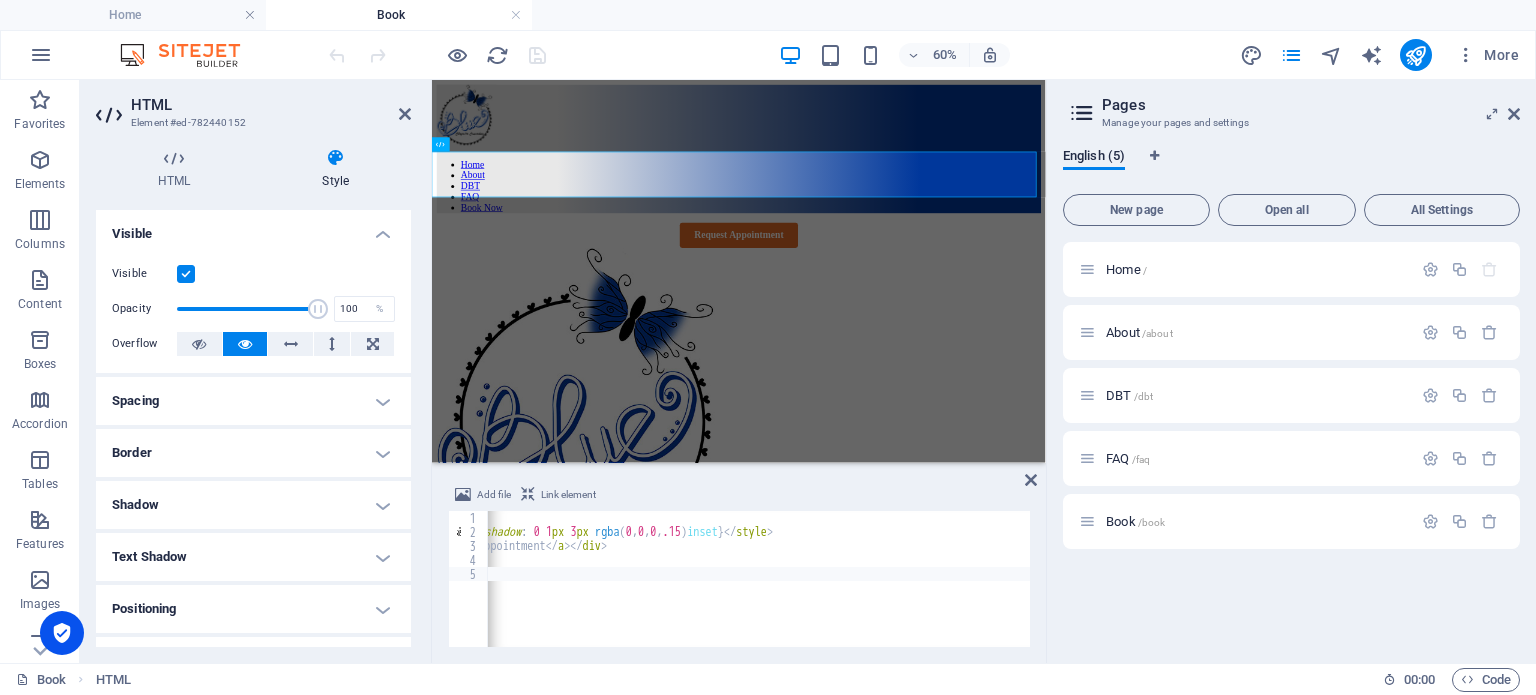 scroll, scrollTop: 0, scrollLeft: 2168, axis: horizontal 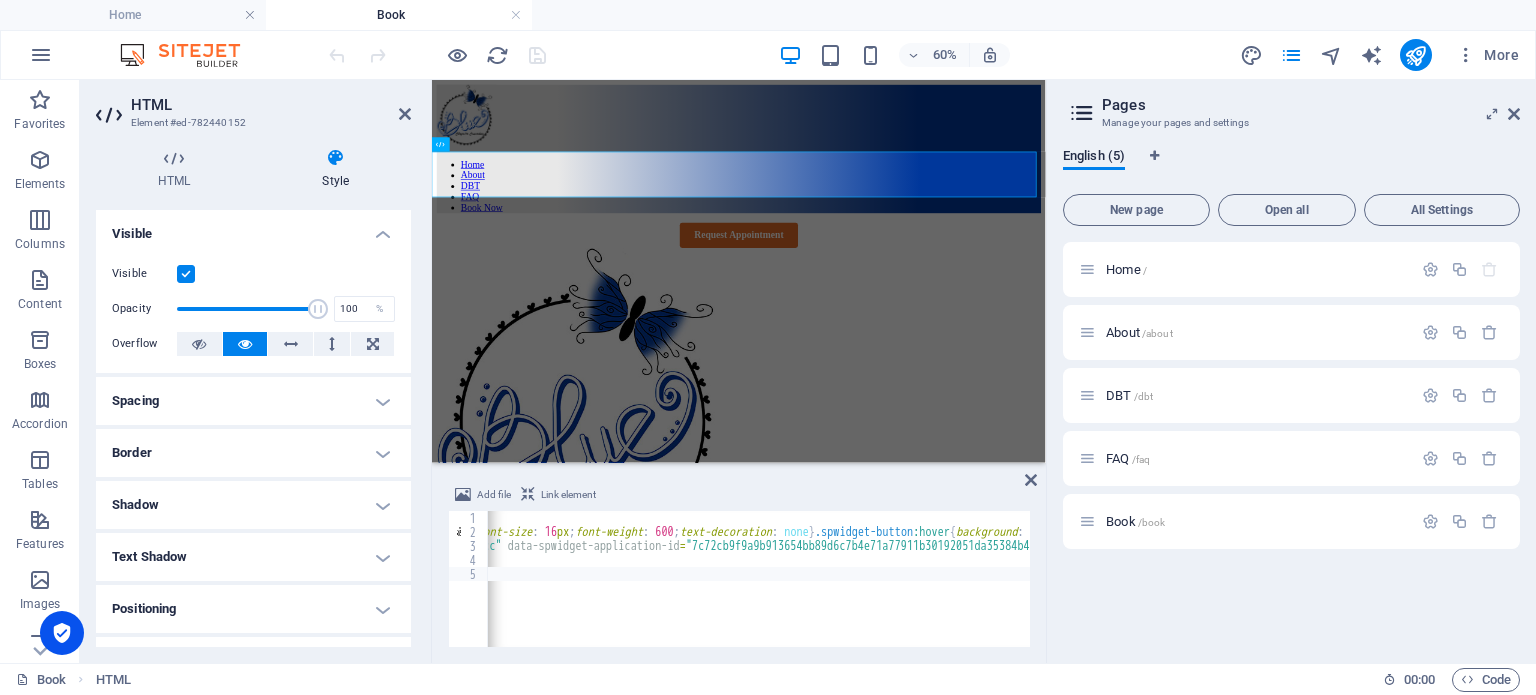 click on "<!--  Start SimplePractice Appointment-Request Widget Embed Code  --> < style > .spwidget-button-wrapper { text-align :   center } .spwidget-button { display :   inline-block ; padding :   12 px   24 px ; color :   #fff  !important ; background :   #de6a26 ; border :   0 ; border-radius :   4 px ; font-size :   16 px ; font-weight :   600 ; text-decoration :   none } .spwidget-button :hover { background :   #d15913 } .spwidget-button :active { color :   rgba ( 255 ,  255 ,  255 ,  .75 ) !important ; box-shadow :   0   1 px   3 px   rgba ( 0 ,  0 ,  0 ,  .15 )  inset } </ style > < div   class = "spwidget-button-wrapper" > < a   href = "https://bluecc.clientsecure.me"   class = "spwidget-button"   data-spwidget-scope-id = "e0b4e703-7c4c-4a49-bd9d-2c152e14f173"   data-spwidget-scope-uri = "bluecc"   data-spwidget-application-id = "7c72cb9f9a9b913654bb89d6c7b4e71a77911b30192051da35384b4d0c6d505b"   data-spwidget-scope-global = ""   data-spwidget-autobind = "" > Request Appointment </ a > </ div > < script   src" at bounding box center (723, 591) 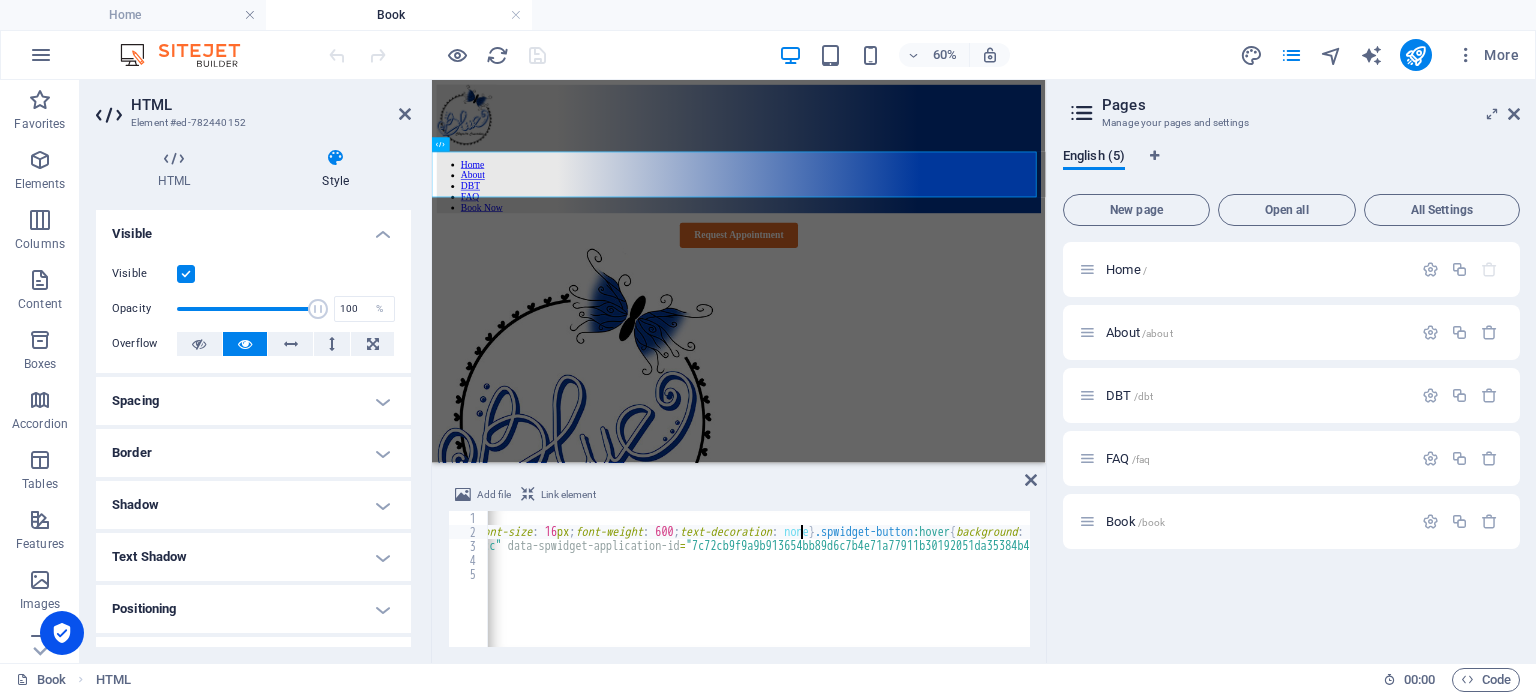click on "<!--  Start SimplePractice Appointment-Request Widget Embed Code  --> < style > .spwidget-button-wrapper { text-align :   center } .spwidget-button { display :   inline-block ; padding :   12 px   24 px ; color :   #fff  !important ; background :   #de6a26 ; border :   0 ; border-radius :   4 px ; font-size :   16 px ; font-weight :   600 ; text-decoration :   none } .spwidget-button :hover { background :   #d15913 } .spwidget-button :active { color :   rgba ( 255 ,  255 ,  255 ,  .75 ) !important ; box-shadow :   0   1 px   3 px   rgba ( 0 ,  0 ,  0 ,  .15 )  inset } </ style > < div   class = "spwidget-button-wrapper" > < a   href = "https://bluecc.clientsecure.me"   class = "spwidget-button"   data-spwidget-scope-id = "e0b4e703-7c4c-4a49-bd9d-2c152e14f173"   data-spwidget-scope-uri = "bluecc"   data-spwidget-application-id = "7c72cb9f9a9b913654bb89d6c7b4e71a77911b30192051da35384b4d0c6d505b"   data-spwidget-scope-global = ""   data-spwidget-autobind = "" > Request Appointment </ a > </ div > < script   src" at bounding box center (723, 591) 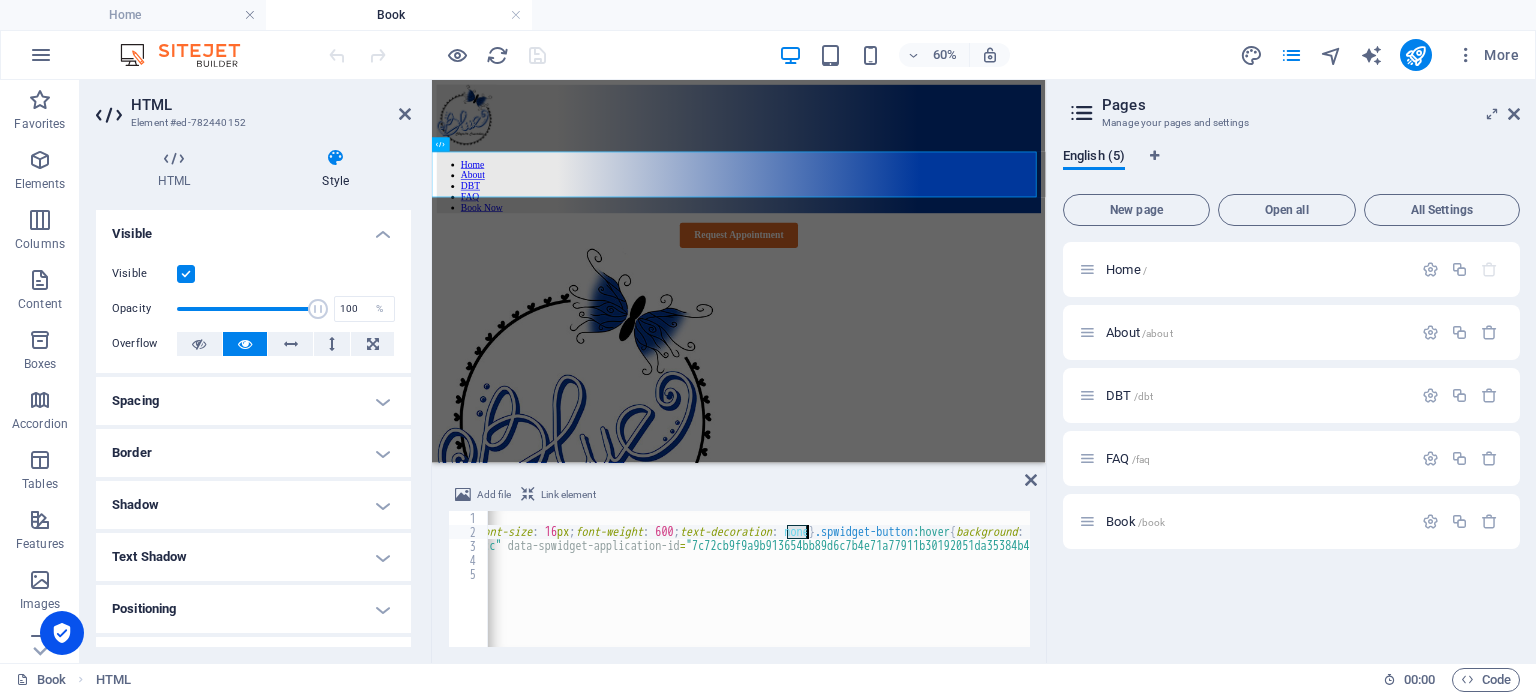 click on "<!--  Start SimplePractice Appointment-Request Widget Embed Code  --> < style > .spwidget-button-wrapper { text-align :   center } .spwidget-button { display :   inline-block ; padding :   12 px   24 px ; color :   #fff  !important ; background :   #de6a26 ; border :   0 ; border-radius :   4 px ; font-size :   16 px ; font-weight :   600 ; text-decoration :   none } .spwidget-button :hover { background :   #d15913 } .spwidget-button :active { color :   rgba ( 255 ,  255 ,  255 ,  .75 ) !important ; box-shadow :   0   1 px   3 px   rgba ( 0 ,  0 ,  0 ,  .15 )  inset } </ style > < div   class = "spwidget-button-wrapper" > < a   href = "https://bluecc.clientsecure.me"   class = "spwidget-button"   data-spwidget-scope-id = "e0b4e703-7c4c-4a49-bd9d-2c152e14f173"   data-spwidget-scope-uri = "bluecc"   data-spwidget-application-id = "7c72cb9f9a9b913654bb89d6c7b4e71a77911b30192051da35384b4d0c6d505b"   data-spwidget-scope-global = ""   data-spwidget-autobind = "" > Request Appointment </ a > </ div > < script   src" at bounding box center [759, 579] 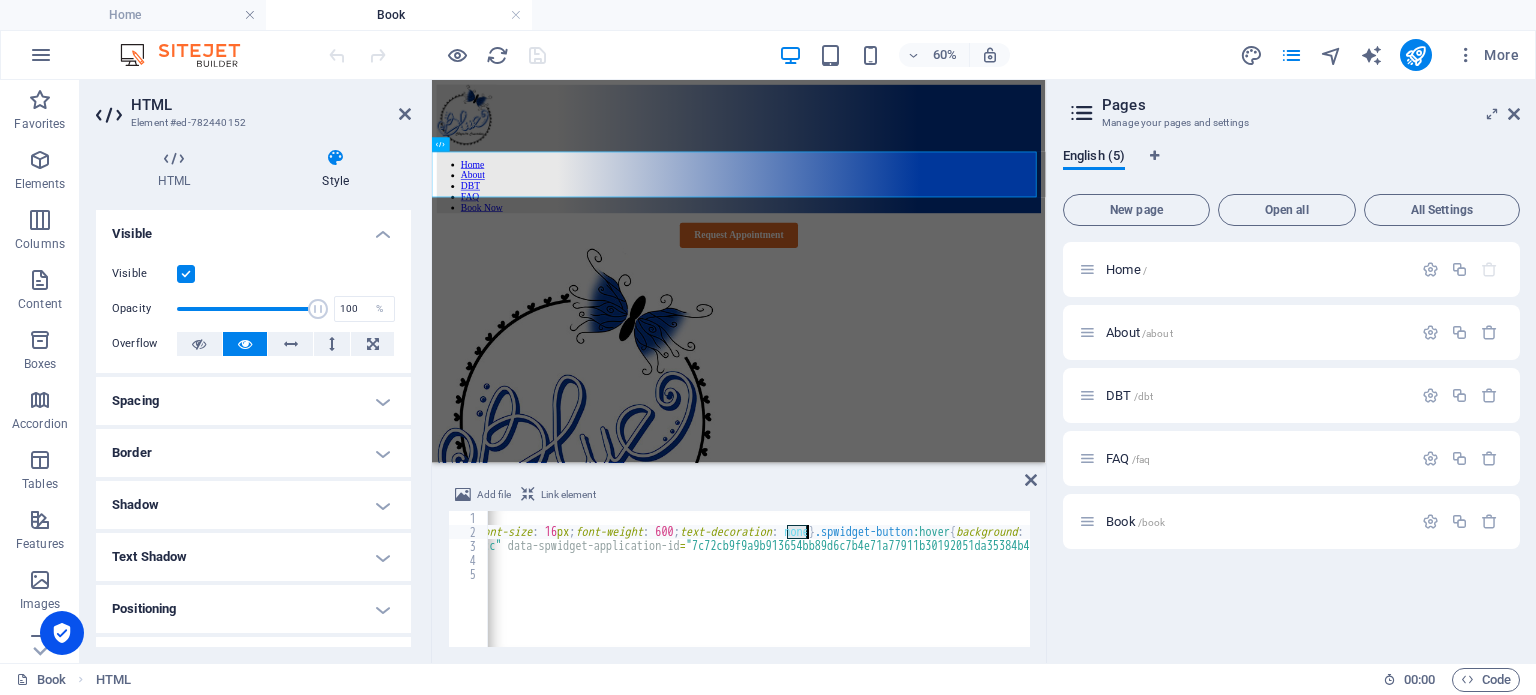 click on "<!--  Start SimplePractice Appointment-Request Widget Embed Code  --> < style > .spwidget-button-wrapper { text-align :   center } .spwidget-button { display :   inline-block ; padding :   12 px   24 px ; color :   #fff  !important ; background :   #de6a26 ; border :   0 ; border-radius :   4 px ; font-size :   16 px ; font-weight :   600 ; text-decoration :   none } .spwidget-button :hover { background :   #d15913 } .spwidget-button :active { color :   rgba ( 255 ,  255 ,  255 ,  .75 ) !important ; box-shadow :   0   1 px   3 px   rgba ( 0 ,  0 ,  0 ,  .15 )  inset } </ style > < div   class = "spwidget-button-wrapper" > < a   href = "https://bluecc.clientsecure.me"   class = "spwidget-button"   data-spwidget-scope-id = "e0b4e703-7c4c-4a49-bd9d-2c152e14f173"   data-spwidget-scope-uri = "bluecc"   data-spwidget-application-id = "7c72cb9f9a9b913654bb89d6c7b4e71a77911b30192051da35384b4d0c6d505b"   data-spwidget-scope-global = ""   data-spwidget-autobind = "" > Request Appointment </ a > </ div > < script   src" at bounding box center [723, 591] 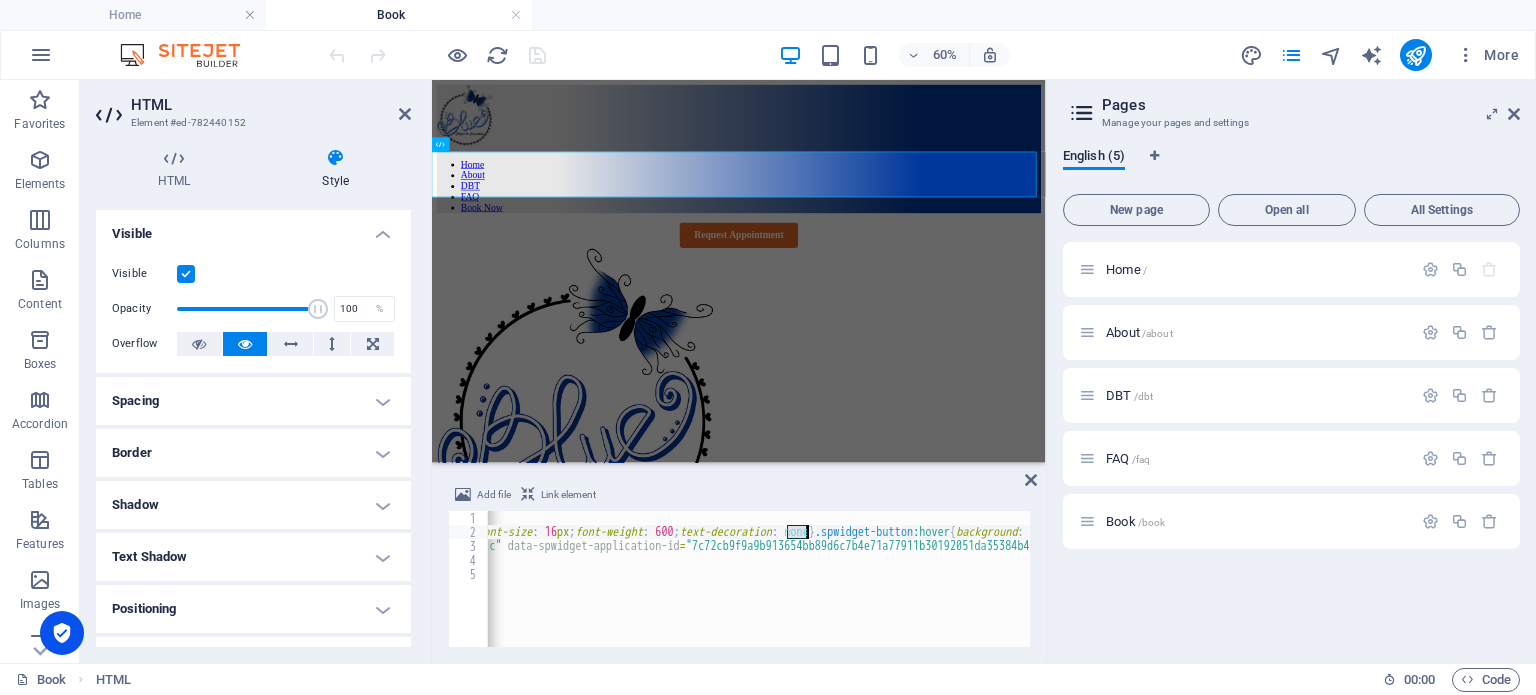 click on "<!--  Start SimplePractice Appointment-Request Widget Embed Code  --> < style > .spwidget-button-wrapper { text-align :   center } .spwidget-button { display :   inline-block ; padding :   12 px   24 px ; color :   #fff  !important ; background :   #de6a26 ; border :   0 ; border-radius :   4 px ; font-size :   16 px ; font-weight :   600 ; text-decoration :   none } .spwidget-button :hover { background :   #d15913 } .spwidget-button :active { color :   rgba ( 255 ,  255 ,  255 ,  .75 ) !important ; box-shadow :   0   1 px   3 px   rgba ( 0 ,  0 ,  0 ,  .15 )  inset } </ style > < div   class = "spwidget-button-wrapper" > < a   href = "https://bluecc.clientsecure.me"   class = "spwidget-button"   data-spwidget-scope-id = "e0b4e703-7c4c-4a49-bd9d-2c152e14f173"   data-spwidget-scope-uri = "bluecc"   data-spwidget-application-id = "7c72cb9f9a9b913654bb89d6c7b4e71a77911b30192051da35384b4d0c6d505b"   data-spwidget-scope-global = ""   data-spwidget-autobind = "" > Request Appointment </ a > </ div > < script   src" at bounding box center (759, 579) 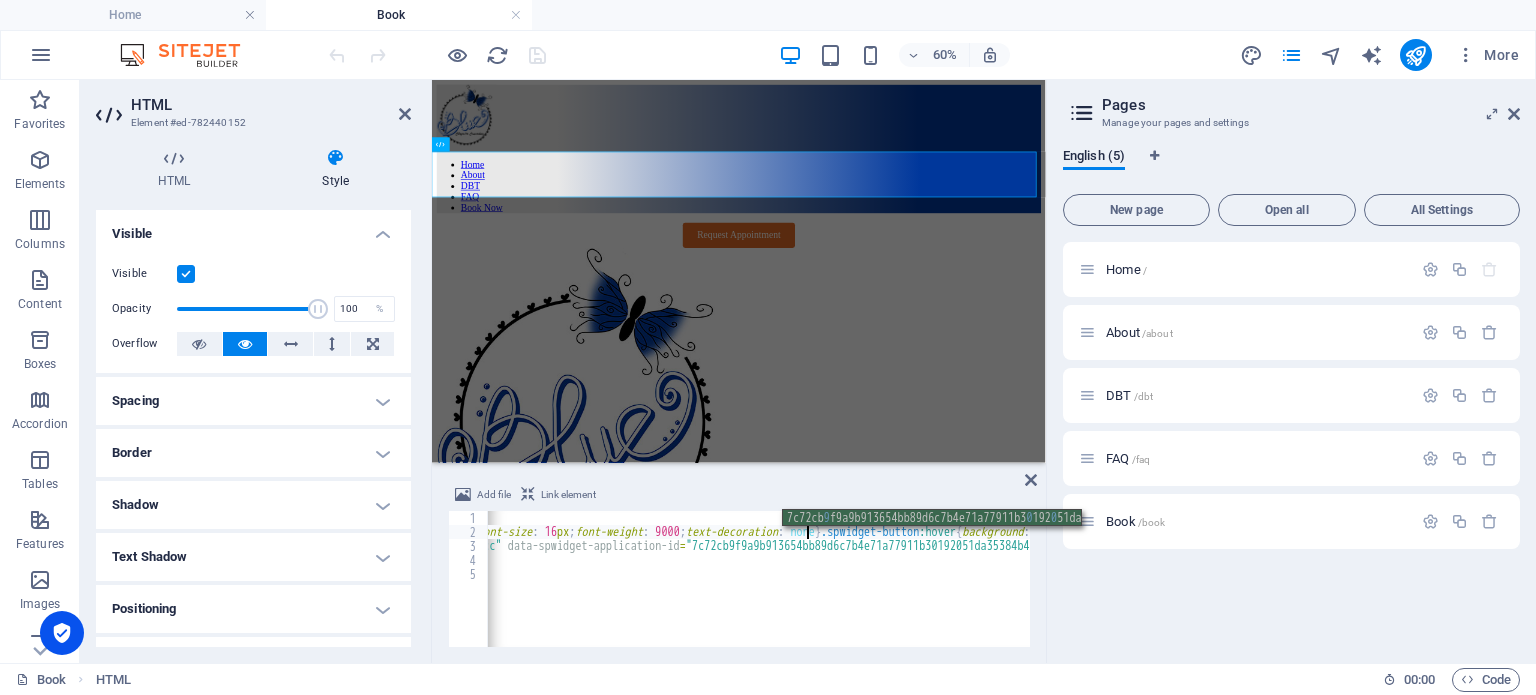 scroll, scrollTop: 0, scrollLeft: 117, axis: horizontal 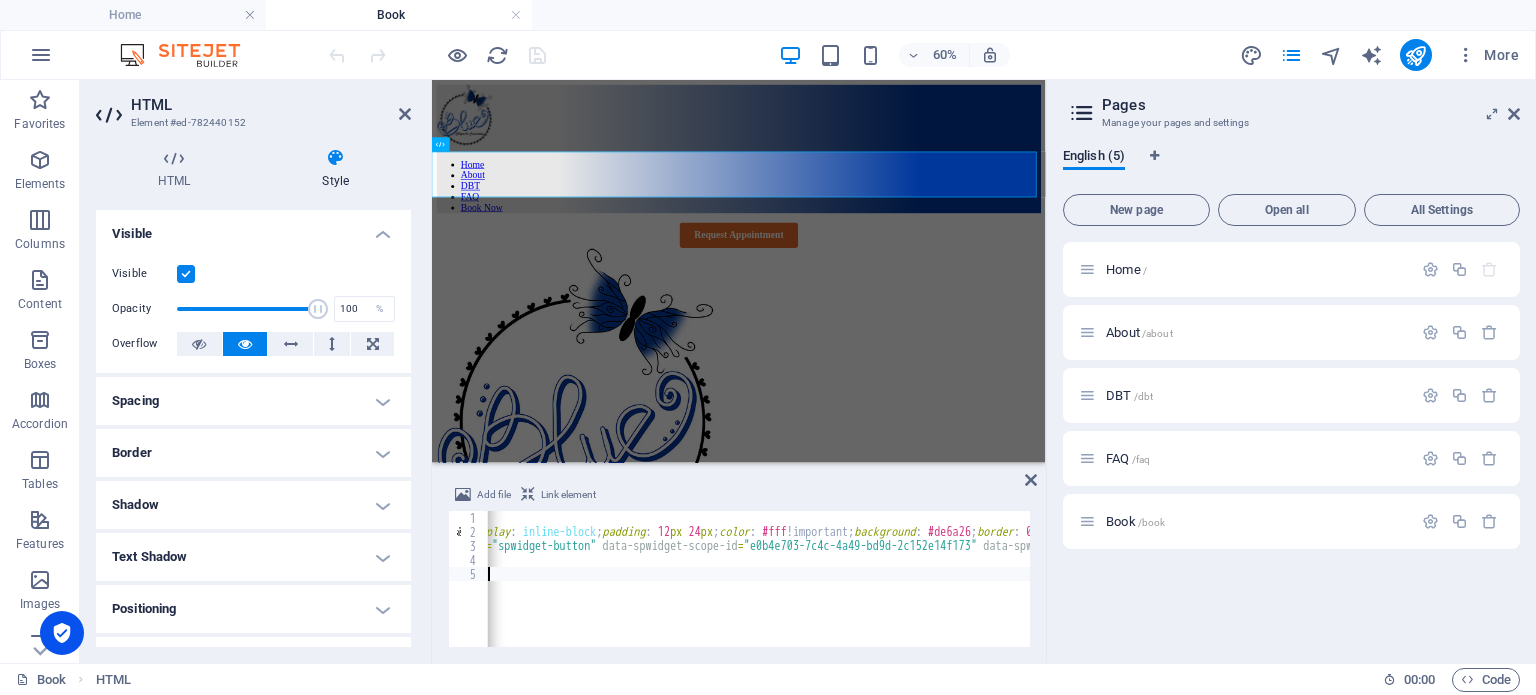 click on "<!--  Start SimplePractice Appointment-Request Widget Embed Code  --> < style > .spwidget-button-wrapper { text-align :   center } .spwidget-button { display :   inline-block ; padding :   12 px   24 px ; color :   #fff  !important ; background :   #de6a26 ; border :   0 ; border-radius :   4 px ; font-size :   16 px ; font-weight :   900 ; text-decoration :   none } .spwidget-button :hover { background :   #d15913 } .spwidget-button :active { color :   rgba ( 255 ,  255 ,  255 ,  .75 ) !important ; box-shadow :   0   1 px   3 px   rgba ( 0 ,  0 ,  0 ,  .15 )  inset } </ style > < div   class = "spwidget-button-wrapper" > < a   href = "https://bluecc.clientsecure.me"   class = "spwidget-button"   data-spwidget-scope-id = "e0b4e703-7c4c-4a49-bd9d-2c152e14f173"   data-spwidget-scope-uri = "bluecc"   data-spwidget-application-id = "7c72cb9f9a9b913654bb89d6c7b4e71a77911b30192051da35384b4d0c6d505b"   data-spwidget-scope-global = ""   data-spwidget-autobind = "" > Request Appointment </ a > </ div > < script   src" at bounding box center [1401, 591] 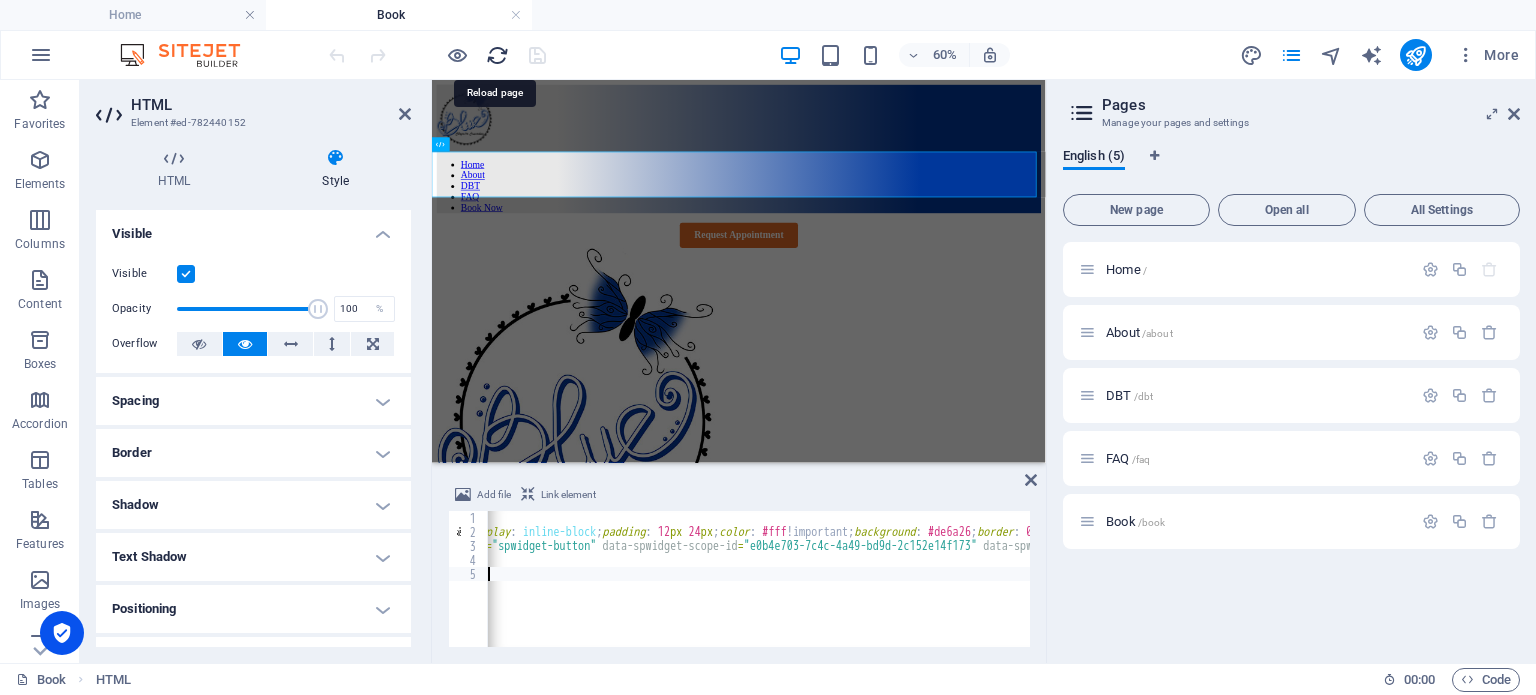 type on "<!-- End SimplePractice Appointment-Request Widget Embed Code -->" 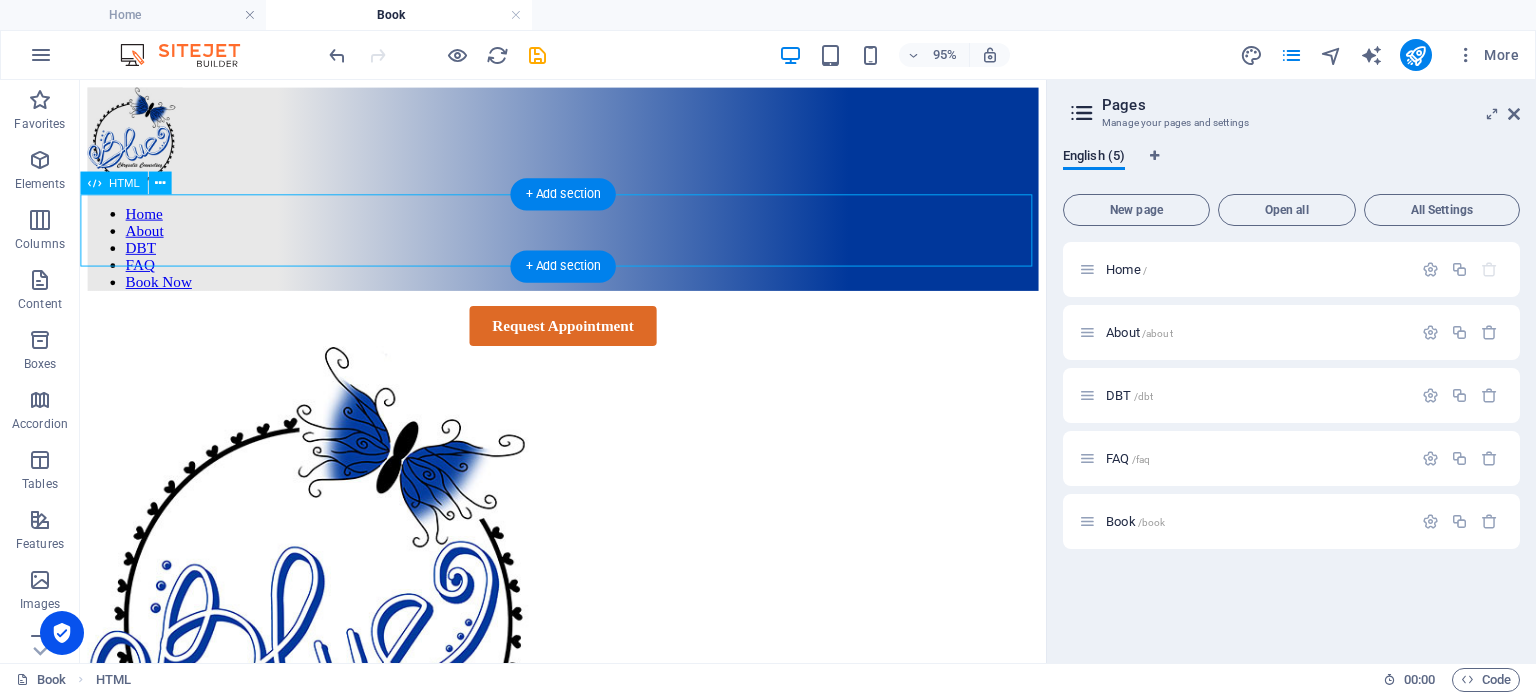 click on "Request Appointment" at bounding box center (588, 339) 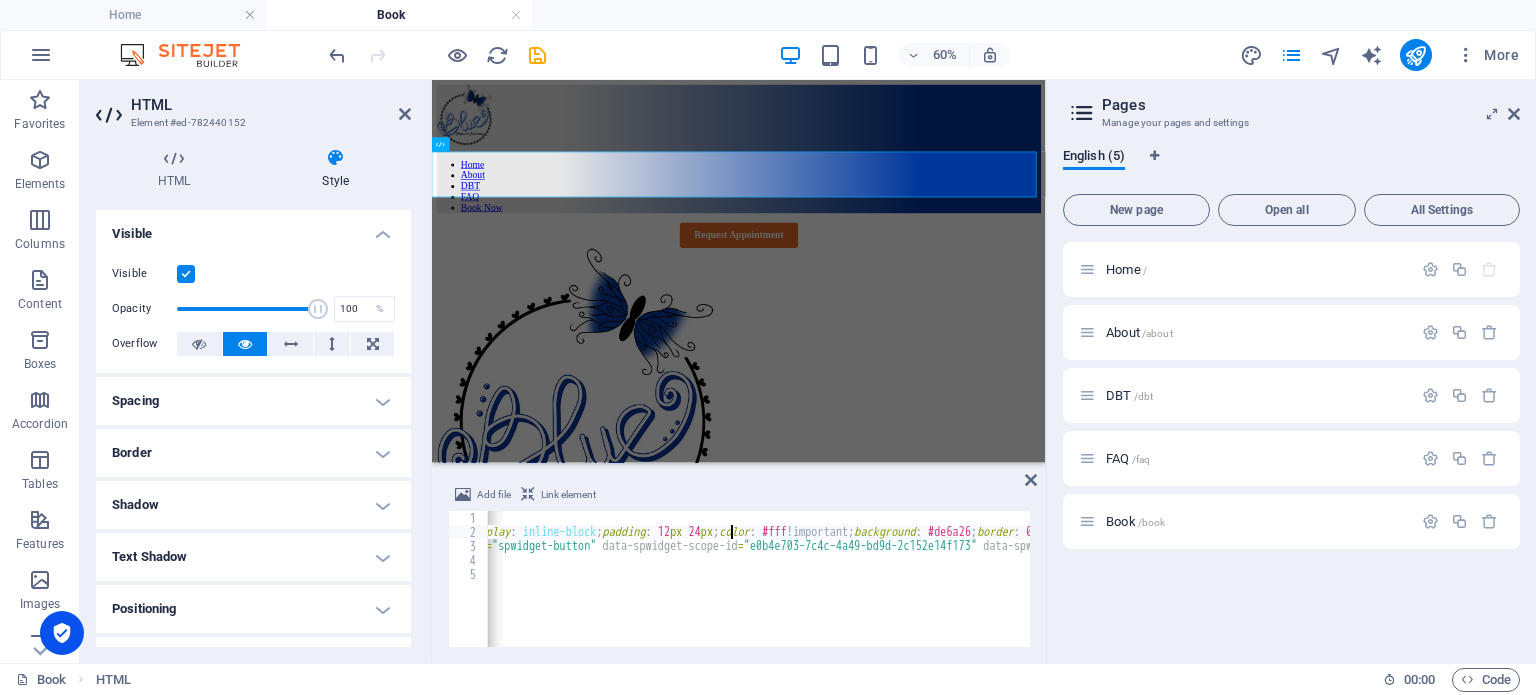 click on "<!--  Start SimplePractice Appointment-Request Widget Embed Code  --> < style > .spwidget-button-wrapper { text-align :   center } .spwidget-button { display :   inline-block ; padding :   12 px   24 px ; color :   #fff  !important ; background :   #de6a26 ; border :   0 ; border-radius :   4 px ; font-size :   16 px ; font-weight :   900 ; text-decoration :   none } .spwidget-button :hover { background :   #d15913 } .spwidget-button :active { color :   rgba ( 255 ,  255 ,  255 ,  .75 ) !important ; box-shadow :   0   1 px   3 px   rgba ( 0 ,  0 ,  0 ,  .15 )  inset } </ style > < div   class = "spwidget-button-wrapper" > < a   href = "https://bluecc.clientsecure.me"   class = "spwidget-button"   data-spwidget-scope-id = "e0b4e703-7c4c-4a49-bd9d-2c152e14f173"   data-spwidget-scope-uri = "bluecc"   data-spwidget-application-id = "7c72cb9f9a9b913654bb89d6c7b4e71a77911b30192051da35384b4d0c6d505b"   data-spwidget-scope-global = ""   data-spwidget-autobind = "" > Request Appointment </ a > </ div > < script   src" at bounding box center (1401, 591) 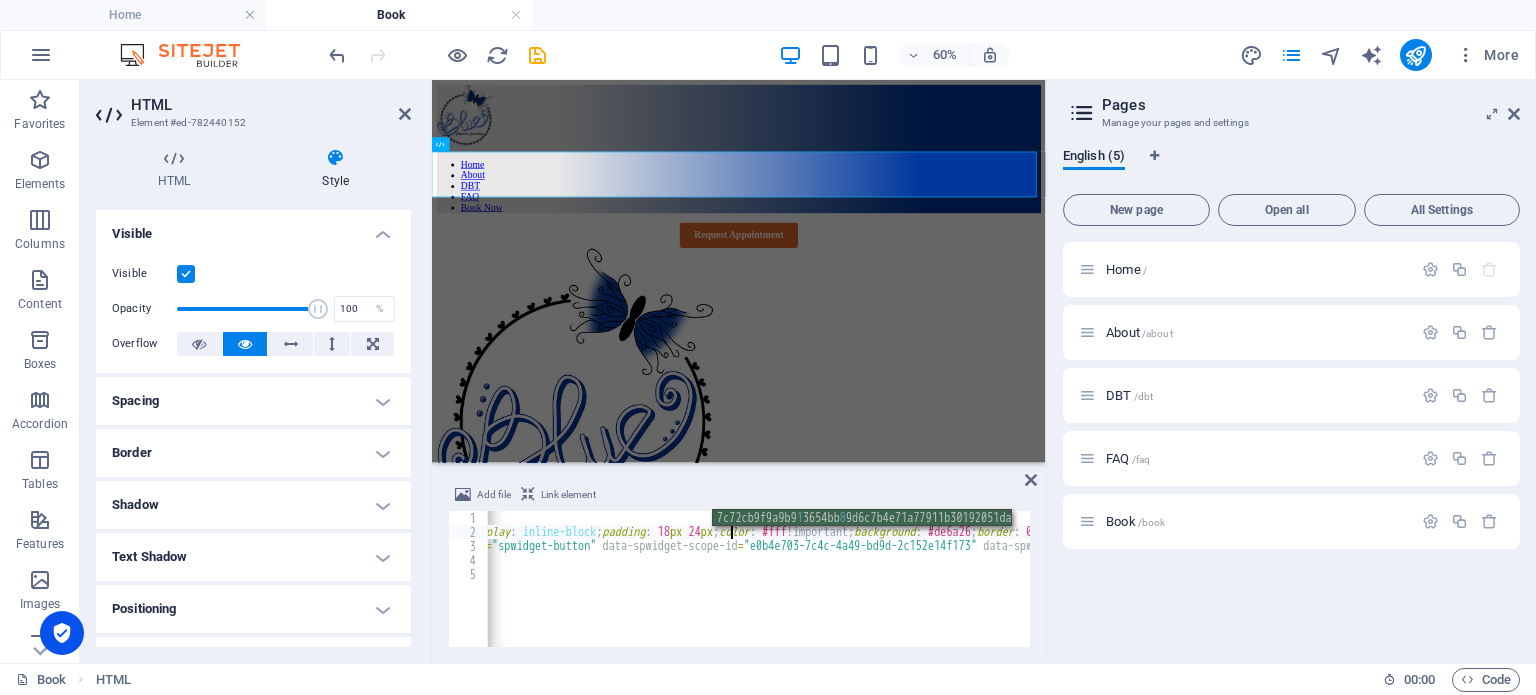 scroll, scrollTop: 0, scrollLeft: 56, axis: horizontal 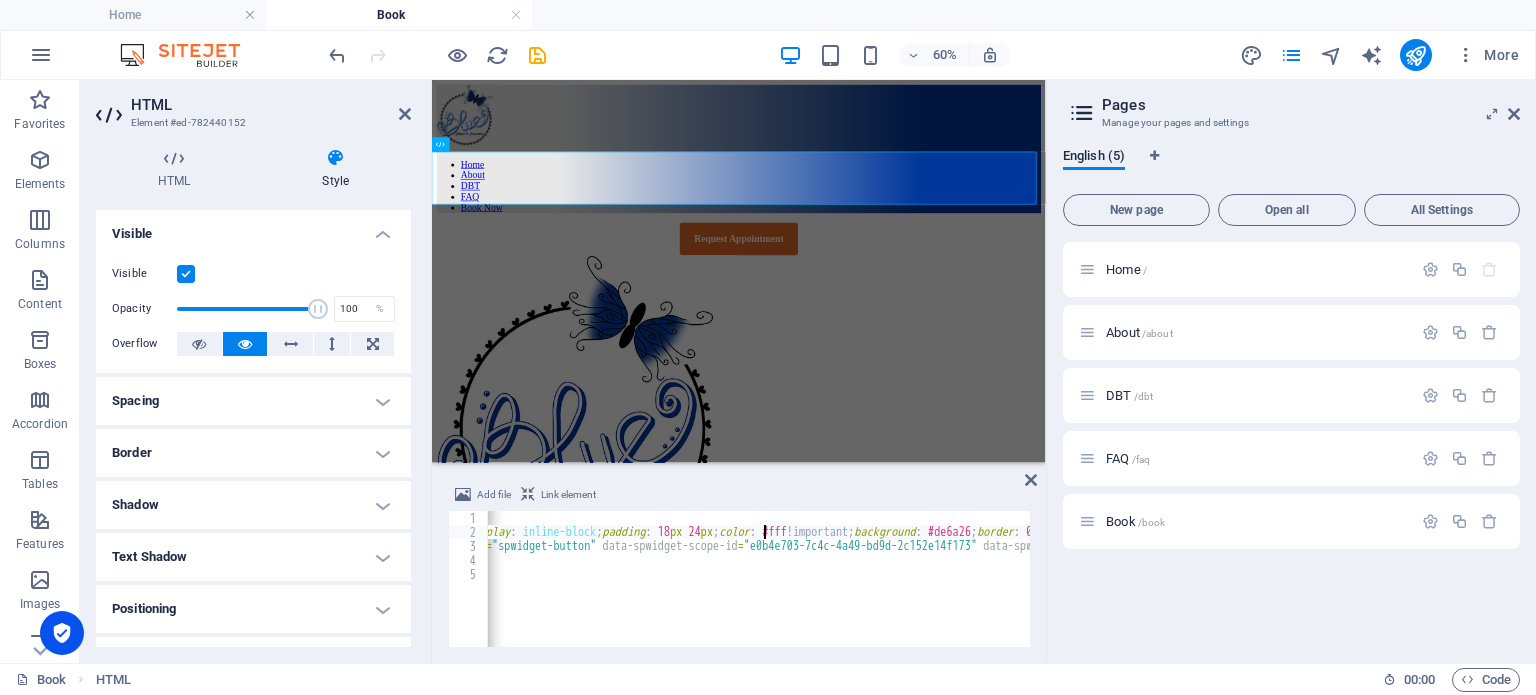 click on "<!--  Start SimplePractice Appointment-Request Widget Embed Code  --> < style > .spwidget-button-wrapper { text-align :   center } .spwidget-button { display :   inline-block ; padding :   18 px   24 px ; color :   #fff  !important ; background :   #de6a26 ; border :   0 ; border-radius :   4 px ; font-size :   16 px ; font-weight :   900 ; text-decoration :   none } .spwidget-button :hover { background :   #d15913 } .spwidget-button :active { color :   rgba ( 255 ,  255 ,  255 ,  .75 ) !important ; box-shadow :   0   1 px   3 px   rgba ( 0 ,  0 ,  0 ,  .15 )  inset } </ style > < div   class = "spwidget-button-wrapper" > < a   href = "https://bluecc.clientsecure.me"   class = "spwidget-button"   data-spwidget-scope-id = "e0b4e703-7c4c-4a49-bd9d-2c152e14f173"   data-spwidget-scope-uri = "bluecc"   data-spwidget-application-id = "7c72cb9f9a9b913654bb89d6c7b4e71a77911b30192051da35384b4d0c6d505b"   data-spwidget-scope-global = ""   data-spwidget-autobind = "" > Request Appointment </ a > </ div > < script   src" at bounding box center [1401, 591] 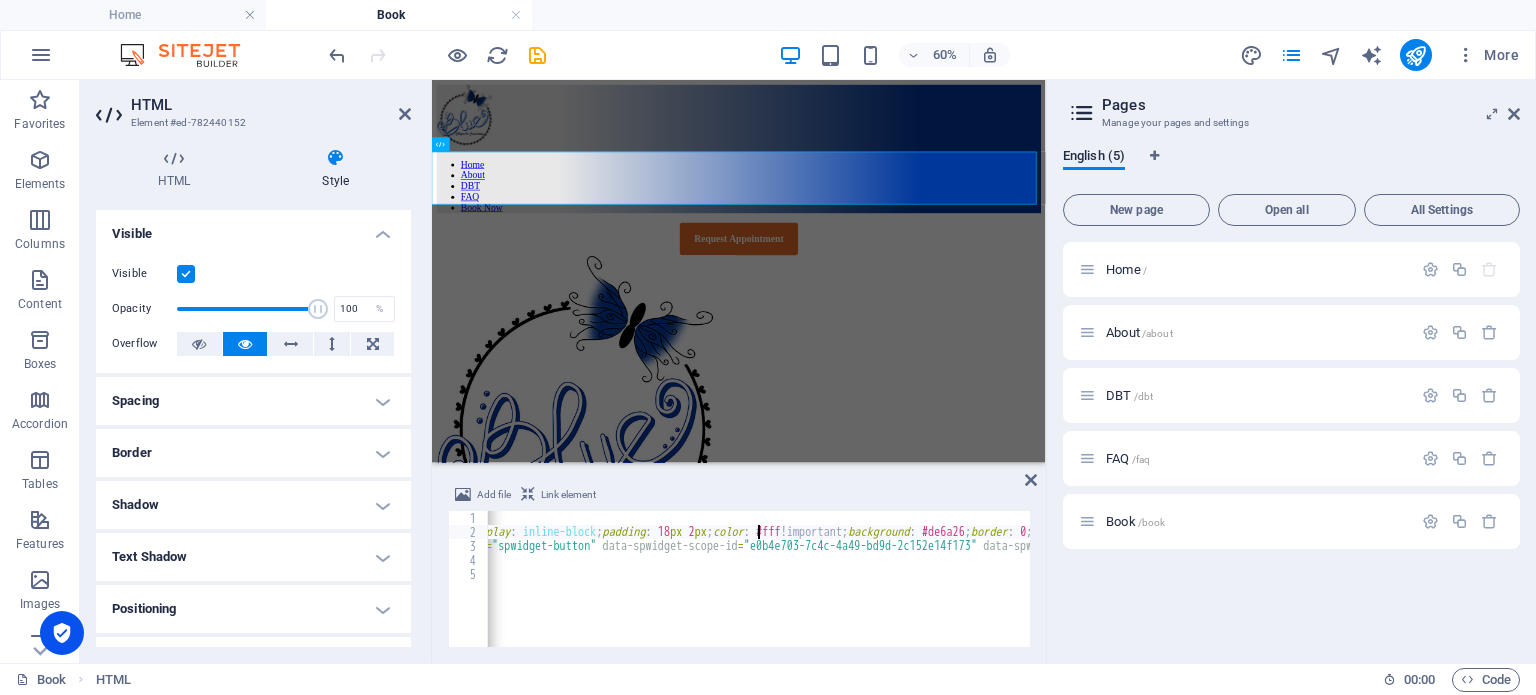 scroll, scrollTop: 0, scrollLeft: 58, axis: horizontal 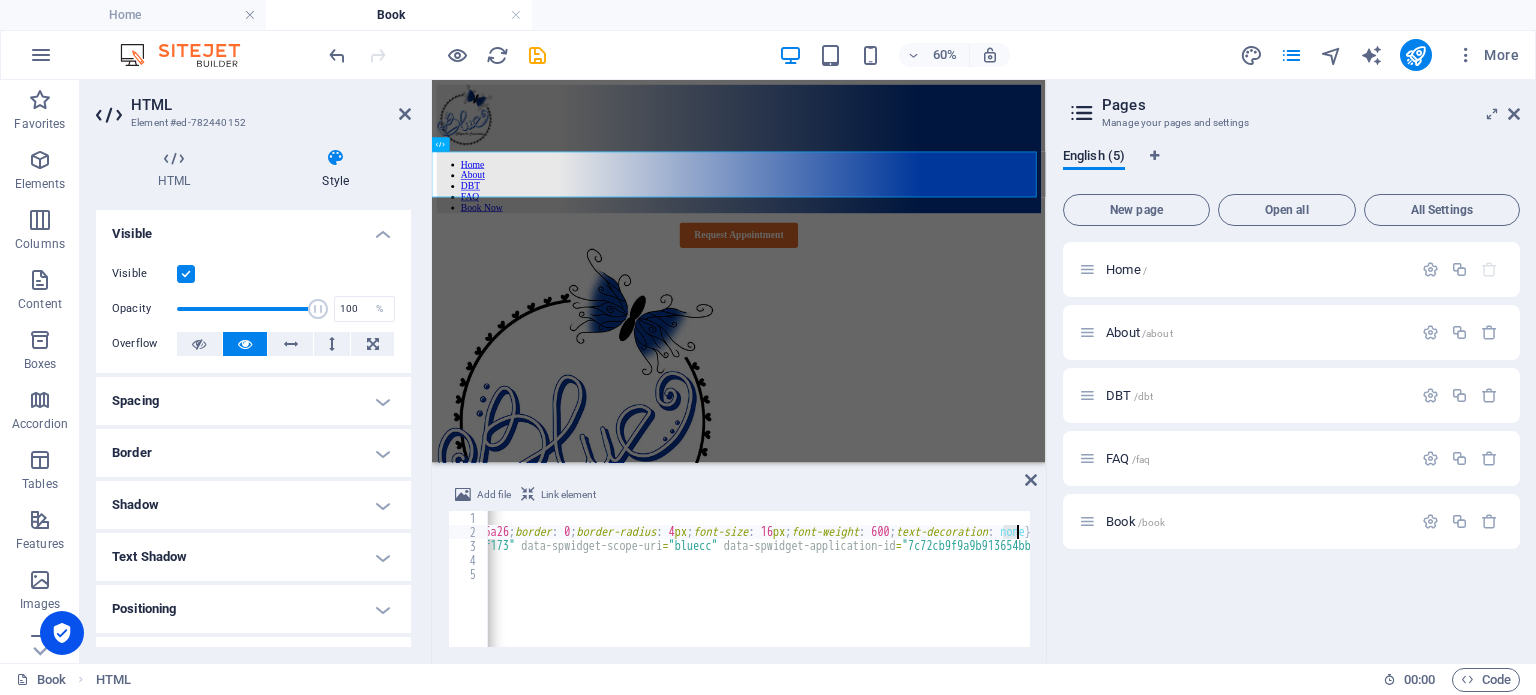 click on "<!--  Start SimplePractice Appointment-Request Widget Embed Code  --> < style > .spwidget-button-wrapper { text-align :   center } .spwidget-button { display :   inline-block ; padding :   12 px   24 px ; color :   #fff  !important ; background :   #de6a26 ; border :   0 ; border-radius :   4 px ; font-size :   16 px ; font-weight :   600 ; text-decoration :   none } .spwidget-button :hover { background :   #d15913 } .spwidget-button :active { color :   rgba ( 255 ,  255 ,  255 ,  .75 ) !important ; box-shadow :   0   1 px   3 px   rgba ( 0 ,  0 ,  0 ,  .15 )  inset } </ style > < div   class = "spwidget-button-wrapper" > < a   href = "https://bluecc.clientsecure.me"   class = "spwidget-button"   data-spwidget-scope-id = "e0b4e703-7c4c-4a49-bd9d-2c152e14f173"   data-spwidget-scope-uri = "bluecc"   data-spwidget-application-id = "7c72cb9f9a9b913654bb89d6c7b4e71a77911b30192051da35384b4d0c6d505b"   data-spwidget-scope-global = ""   data-spwidget-autobind = "" > Request Appointment </ a > </ div > < script   src" at bounding box center [939, 591] 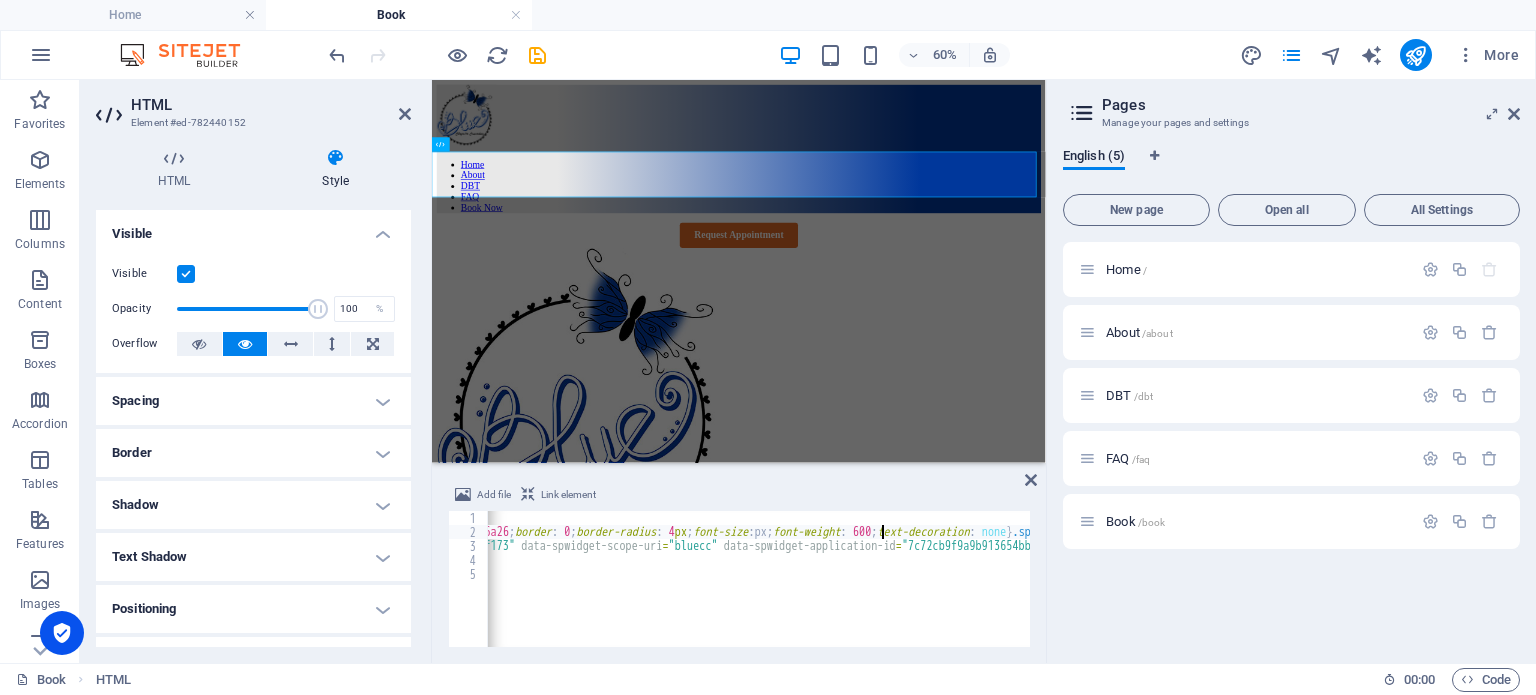 scroll, scrollTop: 0, scrollLeft: 107, axis: horizontal 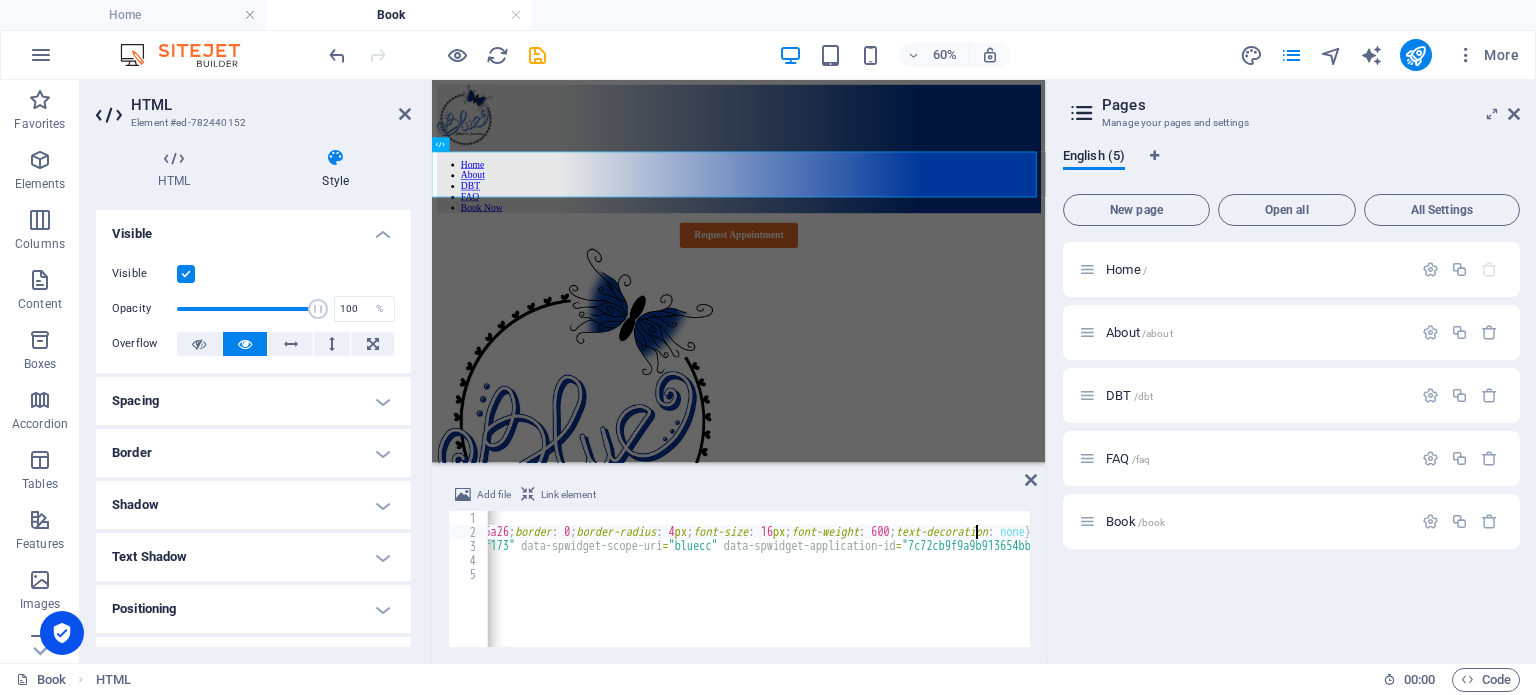 click on "<!--  Start SimplePractice Appointment-Request Widget Embed Code  --> < style > .spwidget-button-wrapper { text-align :   center } .spwidget-button { display :   inline-block ; padding :   12 px   24 px ; color :   #fff  !important ; background :   #de6a26 ; border :   0 ; border-radius :   4 px ; font-size :   16 px ; font-weight :   600 ; text-decoration :   none } .spwidget-button :hover { background :   #d15913 } .spwidget-button :active { color :   rgba ( 255 ,  255 ,  255 ,  .75 ) !important ; box-shadow :   0   1 px   3 px   rgba ( 0 ,  0 ,  0 ,  .15 )  inset } </ style > < div   class = "spwidget-button-wrapper" > < a   href = "https://bluecc.clientsecure.me"   class = "spwidget-button"   data-spwidget-scope-id = "e0b4e703-7c4c-4a49-bd9d-2c152e14f173"   data-spwidget-scope-uri = "bluecc"   data-spwidget-application-id = "7c72cb9f9a9b913654bb89d6c7b4e71a77911b30192051da35384b4d0c6d505b"   data-spwidget-scope-global = ""   data-spwidget-autobind = "" > Request Appointment </ a > </ div > < script   src" at bounding box center (939, 591) 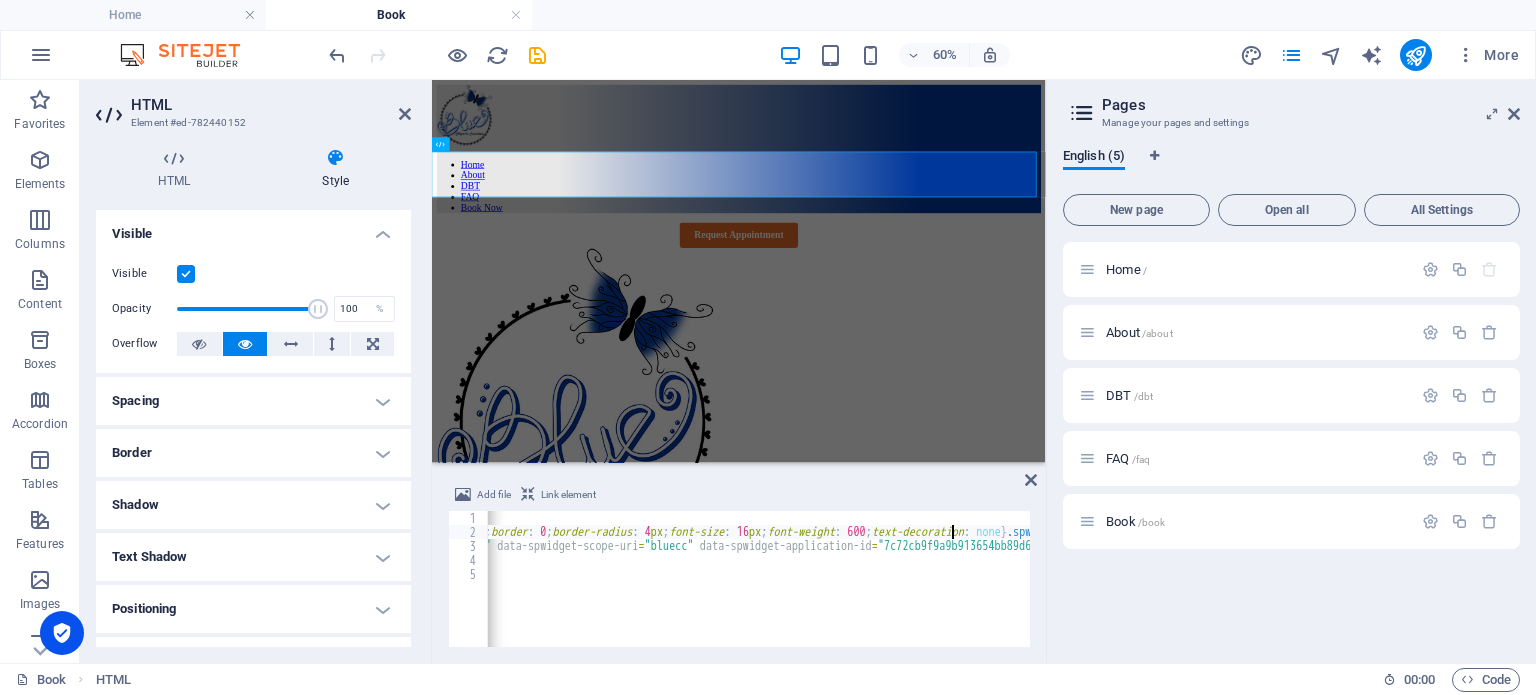scroll, scrollTop: 0, scrollLeft: 932, axis: horizontal 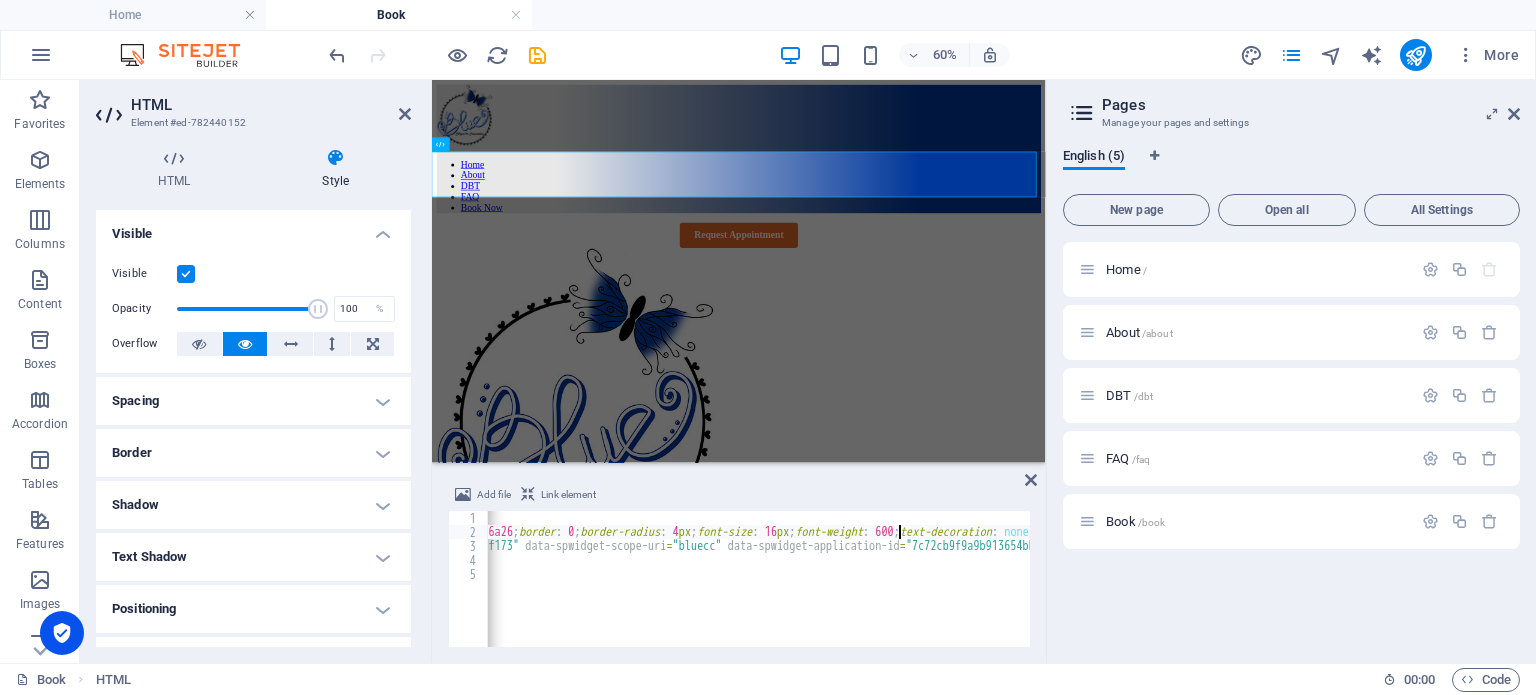 click on "<!--  Start SimplePractice Appointment-Request Widget Embed Code  --> < style > .spwidget-button-wrapper { text-align :   center } .spwidget-button { display :   inline-block ; padding :   12 px   24 px ; color :   #fff  !important ; background :   #de6a26 ; border :   0 ; border-radius :   4 px ; font-size :   16 px ; font-weight :   600 ; text-decoration :   none } .spwidget-button :hover { background :   #d15913 } .spwidget-button :active { color :   rgba ( 255 ,  255 ,  255 ,  .75 ) !important ; box-shadow :   0   1 px   3 px   rgba ( 0 ,  0 ,  0 ,  .15 )  inset } </ style > < div   class = "spwidget-button-wrapper" > < a   href = "https://bluecc.clientsecure.me"   class = "spwidget-button"   data-spwidget-scope-id = "e0b4e703-7c4c-4a49-bd9d-2c152e14f173"   data-spwidget-scope-uri = "bluecc"   data-spwidget-application-id = "7c72cb9f9a9b913654bb89d6c7b4e71a77911b30192051da35384b4d0c6d505b"   data-spwidget-scope-global = ""   data-spwidget-autobind = "" > Request Appointment </ a > </ div > < script   src" at bounding box center [943, 591] 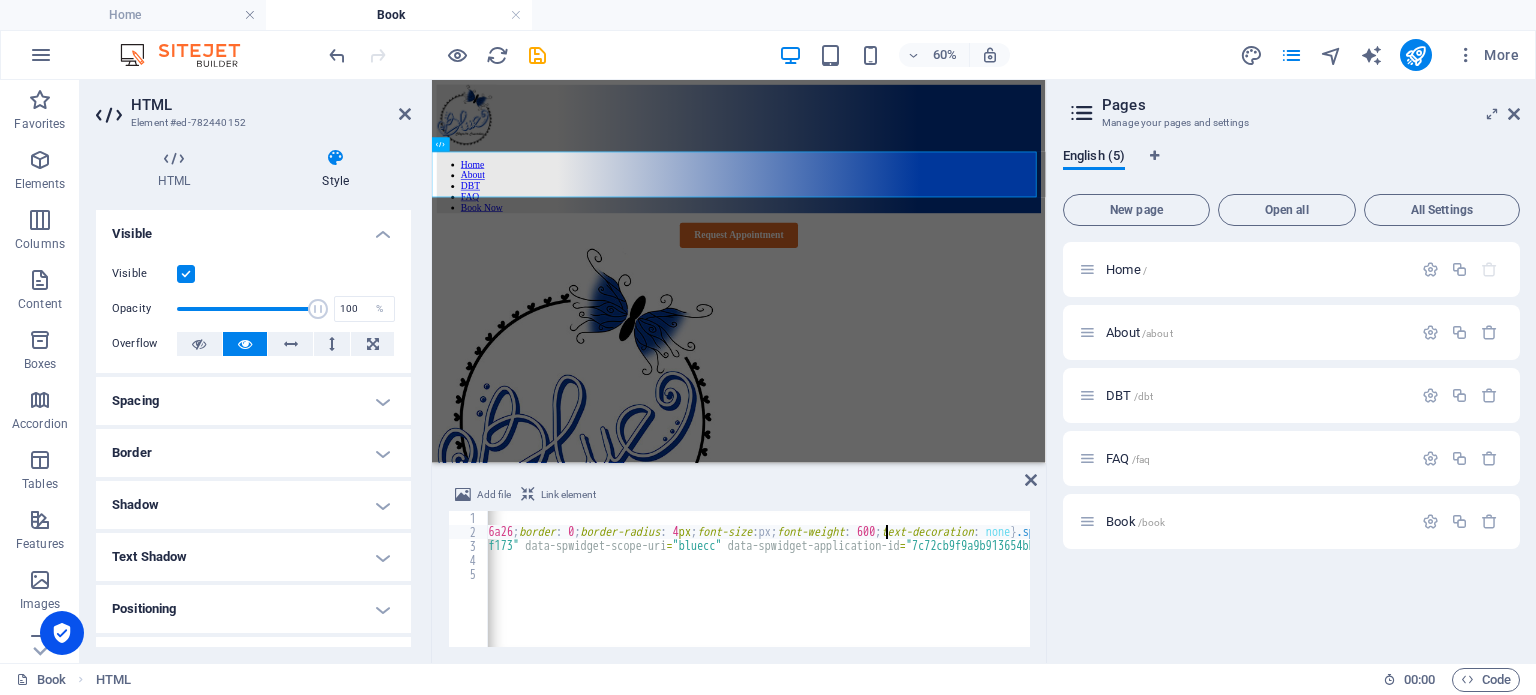 scroll, scrollTop: 0, scrollLeft: 107, axis: horizontal 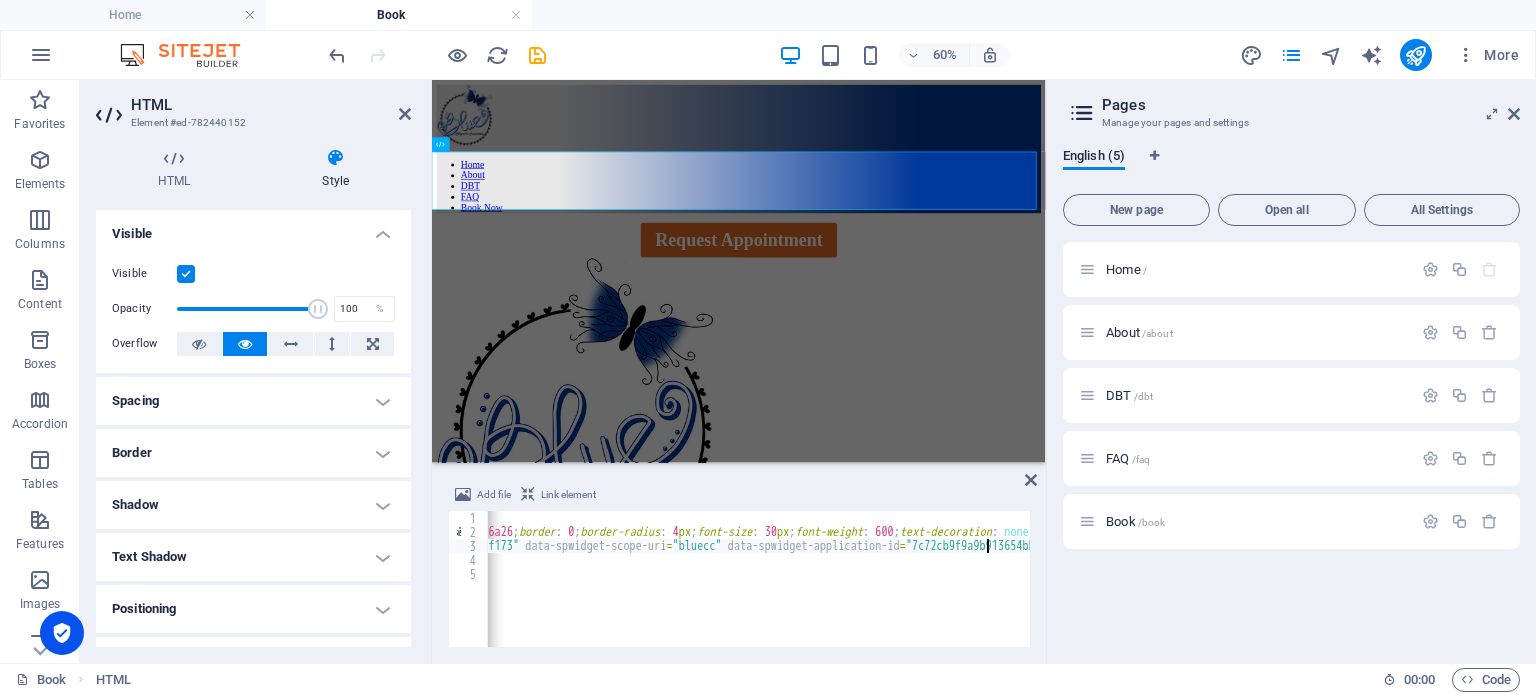 click on "<!--  Start SimplePractice Appointment-Request Widget Embed Code  --> < style > .spwidget-button-wrapper { text-align :   center } .spwidget-button { display :   inline-block ; padding :   12 px   24 px ; color :   #fff  !important ; background :   #de6a26 ; border :   0 ; border-radius :   4 px ; font-size :   30 px ; font-weight :   600 ; text-decoration :   none } .spwidget-button :hover { background :   #d15913 } .spwidget-button :active { color :   rgba ( 255 ,  255 ,  255 ,  .75 ) !important ; box-shadow :   0   1 px   3 px   rgba ( 0 ,  0 ,  0 ,  .15 )  inset } </ style > < div   class = "spwidget-button-wrapper" > < a   href = "https://bluecc.clientsecure.me"   class = "spwidget-button"   data-spwidget-scope-id = "e0b4e703-7c4c-4a49-bd9d-2c152e14f173"   data-spwidget-scope-uri = "bluecc"   data-spwidget-application-id = "7c72cb9f9a9b913654bb89d6c7b4e71a77911b30192051da35384b4d0c6d505b"   data-spwidget-scope-global = ""   data-spwidget-autobind = "" > Request Appointment </ a > </ div > < script   src" at bounding box center [943, 591] 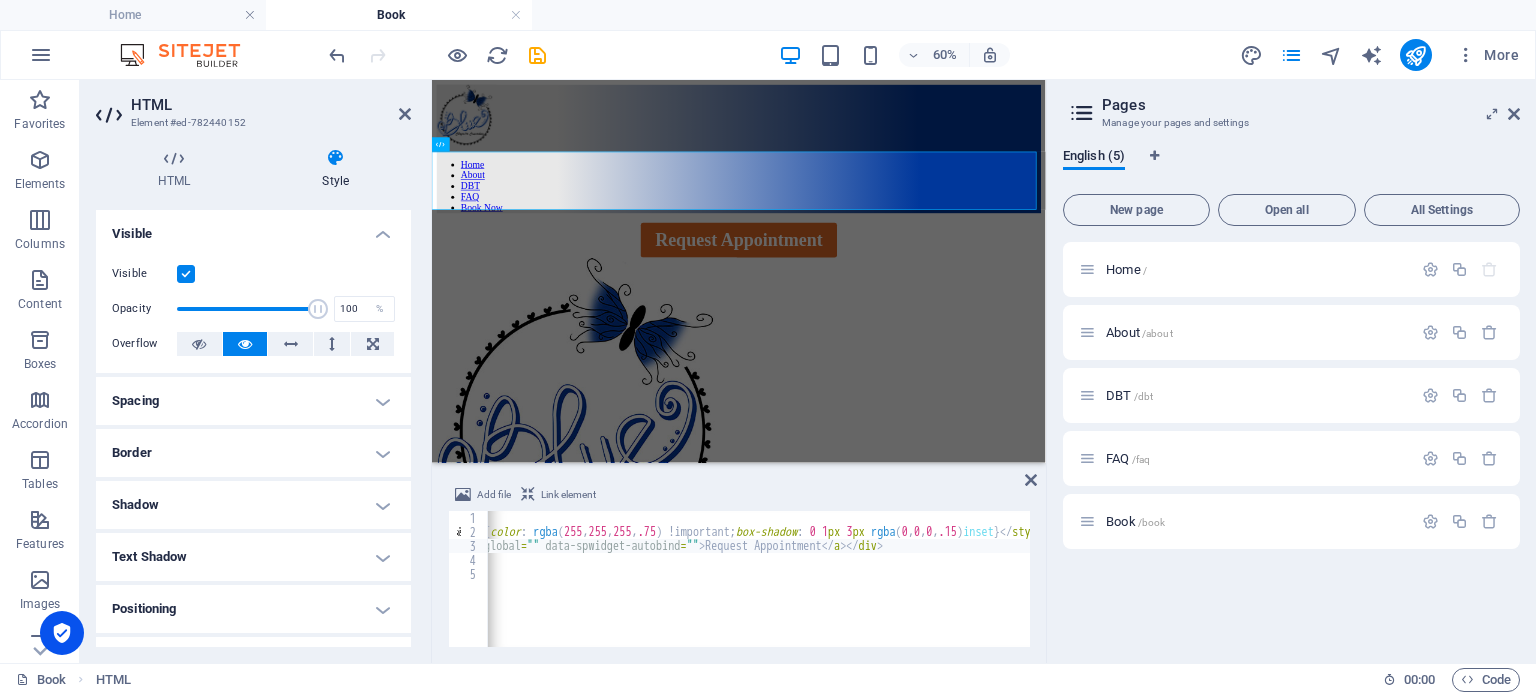 scroll, scrollTop: 0, scrollLeft: 1856, axis: horizontal 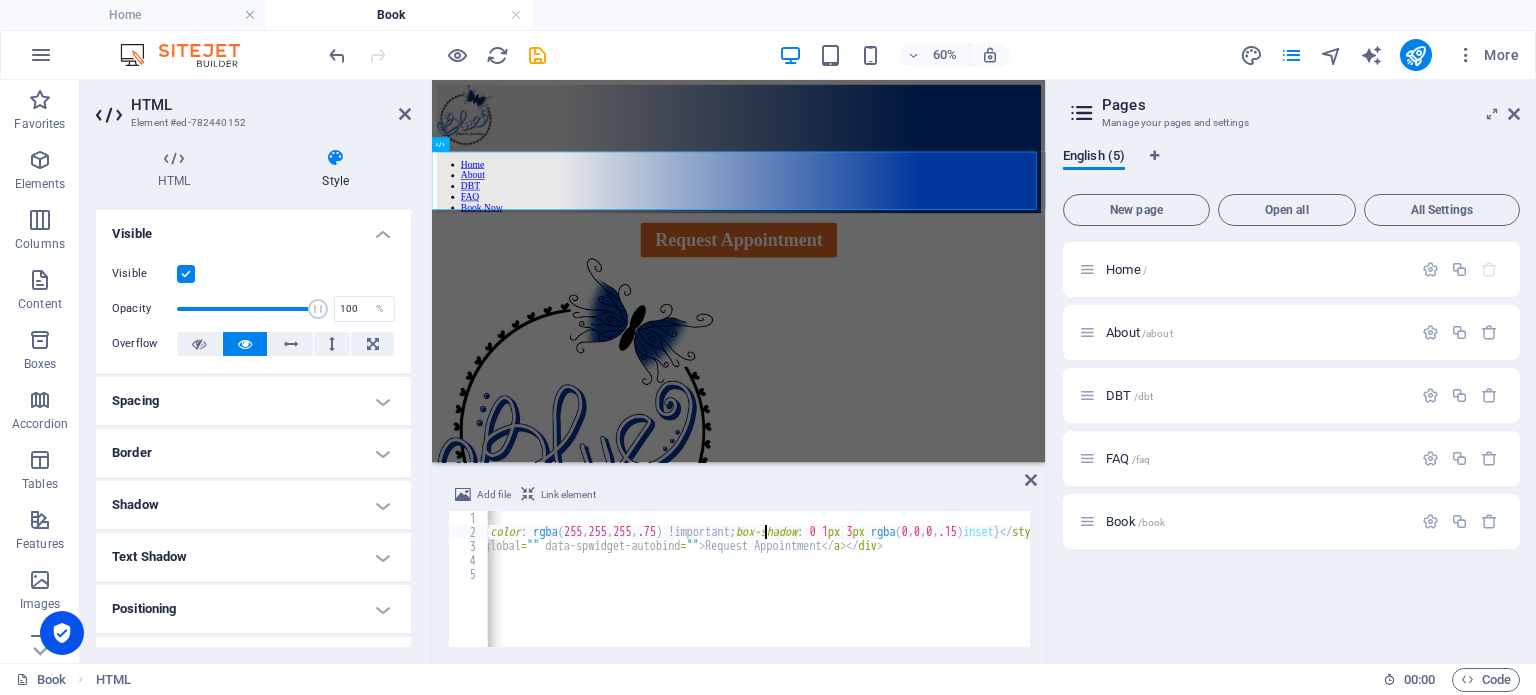 click on "<!--  Start SimplePractice Appointment-Request Widget Embed Code  --> < style > .spwidget-button-wrapper { text-align :   center } .spwidget-button { display :   inline-block ; padding :   12 px   24 px ; color :   #fff  !important ; background :   #de6a26 ; border :   0 ; border-radius :   4 px ; font-size :   30 px ; font-weight :   600 ; text-decoration :   none } .spwidget-button :hover { background :   #d15913 } .spwidget-button :active { color :   rgba ( 255 ,  255 ,  255 ,  .75 ) !important ; box-shadow :   0   1 px   3 px   rgba ( 0 ,  0 ,  0 ,  .15 )  inset } </ style > < div   class = "spwidget-button-wrapper" > < a   href = "https://bluecc.clientsecure.me"   class = "spwidget-button"   data-spwidget-scope-id = "e0b4e703-7c4c-4a49-bd9d-2c152e14f173"   data-spwidget-scope-uri = "bluecc"   data-spwidget-application-id = "7c72cb9f9a9b913654bb89d6c7b4e71a77911b30192051da35384b4d0c6d505b"   data-spwidget-scope-global = ""   data-spwidget-autobind = "" > Request Appointment </ a > </ div > < script   src" at bounding box center [-13, 591] 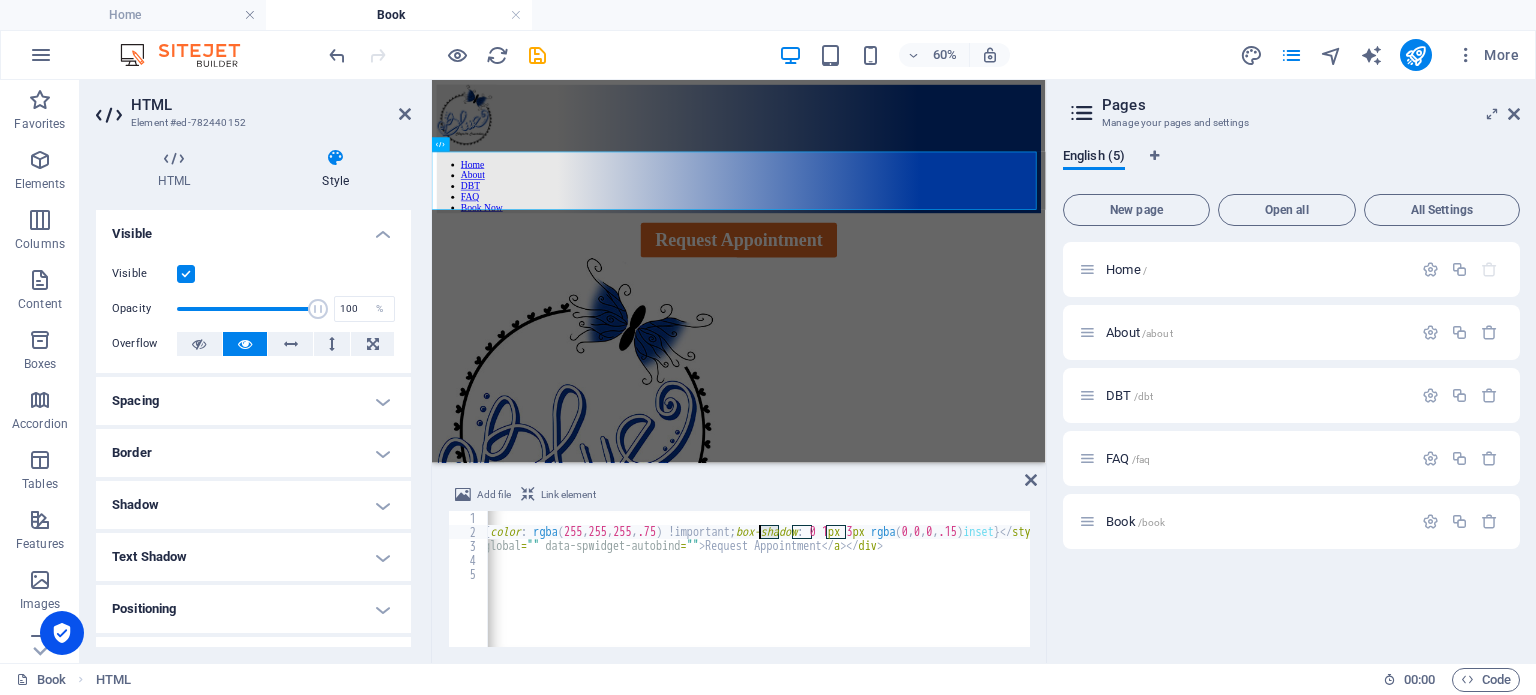 click on "<!--  Start SimplePractice Appointment-Request Widget Embed Code  --> < style > .spwidget-button-wrapper { text-align :   center } .spwidget-button { display :   inline-block ; padding :   12 px   24 px ; color :   #fff  !important ; background :   #de6a26 ; border :   0 ; border-radius :   4 px ; font-size :   30 px ; font-weight :   600 ; text-decoration :   none } .spwidget-button :hover { background :   #d15913 } .spwidget-button :active { color :   rgba ( 255 ,  255 ,  255 ,  .75 ) !important ; box-shadow :   0   1 px   3 px   rgba ( 0 ,  0 ,  0 ,  .15 )  inset } </ style > < div   class = "spwidget-button-wrapper" > < a   href = "https://bluecc.clientsecure.me"   class = "spwidget-button"   data-spwidget-scope-id = "e0b4e703-7c4c-4a49-bd9d-2c152e14f173"   data-spwidget-scope-uri = "bluecc"   data-spwidget-application-id = "7c72cb9f9a9b913654bb89d6c7b4e71a77911b30192051da35384b4d0c6d505b"   data-spwidget-scope-global = ""   data-spwidget-autobind = "" > Request Appointment </ a > </ div > < script   src" at bounding box center (-13, 591) 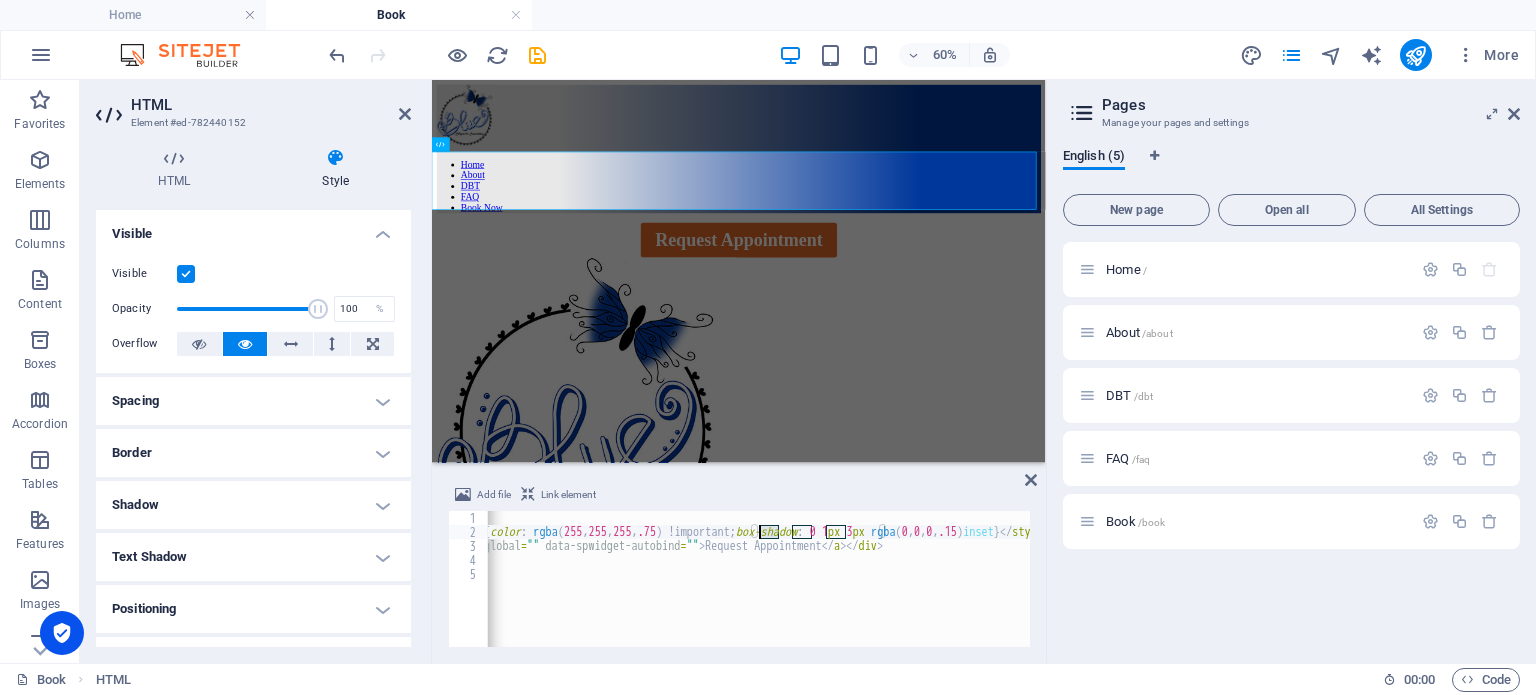 click on "<!--  Start SimplePractice Appointment-Request Widget Embed Code  --> < style > .spwidget-button-wrapper { text-align :   center } .spwidget-button { display :   inline-block ; padding :   12 px   24 px ; color :   #fff  !important ; background :   #de6a26 ; border :   0 ; border-radius :   4 px ; font-size :   30 px ; font-weight :   600 ; text-decoration :   none } .spwidget-button :hover { background :   #d15913 } .spwidget-button :active { color :   rgba ( 255 ,  255 ,  255 ,  .75 ) !important ; box-shadow :   0   1 px   3 px   rgba ( 0 ,  0 ,  0 ,  .15 )  inset } </ style > < div   class = "spwidget-button-wrapper" > < a   href = "https://bluecc.clientsecure.me"   class = "spwidget-button"   data-spwidget-scope-id = "e0b4e703-7c4c-4a49-bd9d-2c152e14f173"   data-spwidget-scope-uri = "bluecc"   data-spwidget-application-id = "7c72cb9f9a9b913654bb89d6c7b4e71a77911b30192051da35384b4d0c6d505b"   data-spwidget-scope-global = ""   data-spwidget-autobind = "" > Request Appointment </ a > </ div > < script   src" at bounding box center (759, 579) 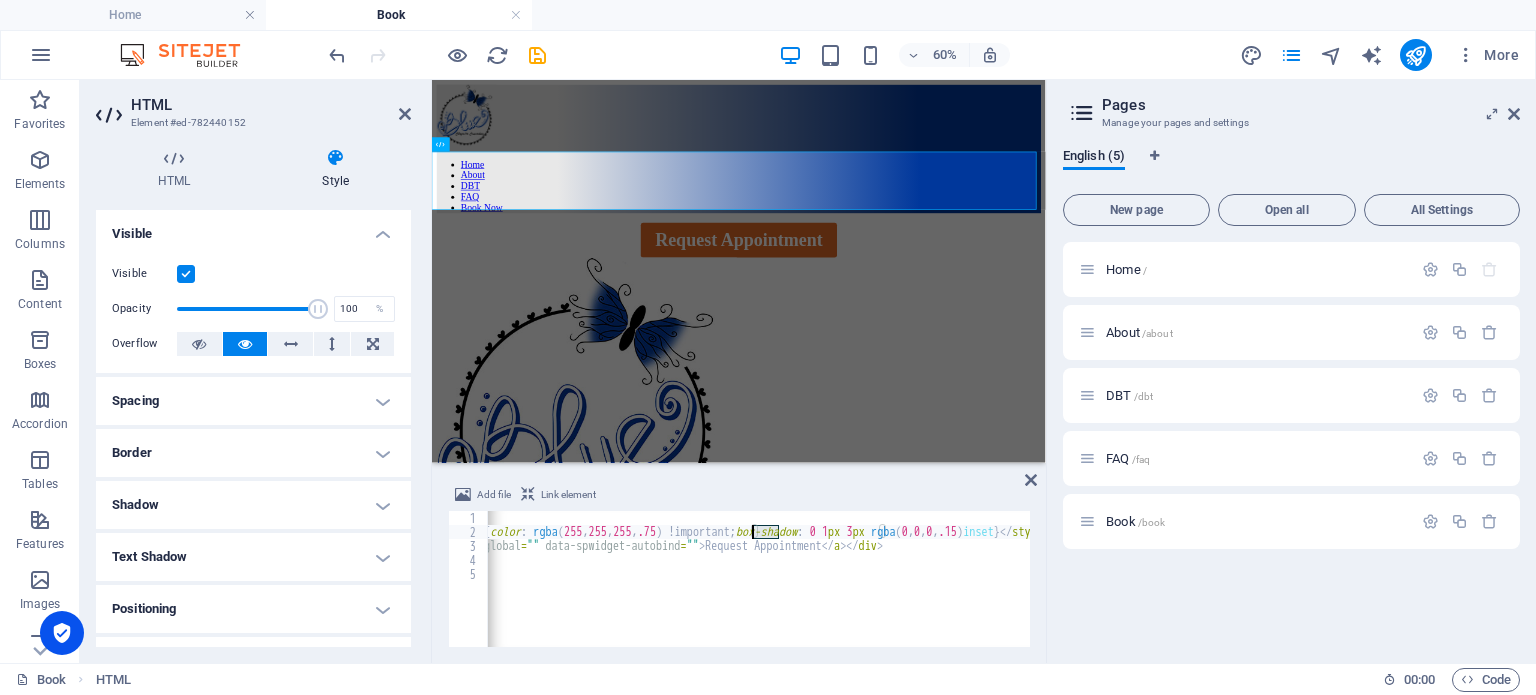 drag, startPoint x: 776, startPoint y: 527, endPoint x: 764, endPoint y: 527, distance: 12 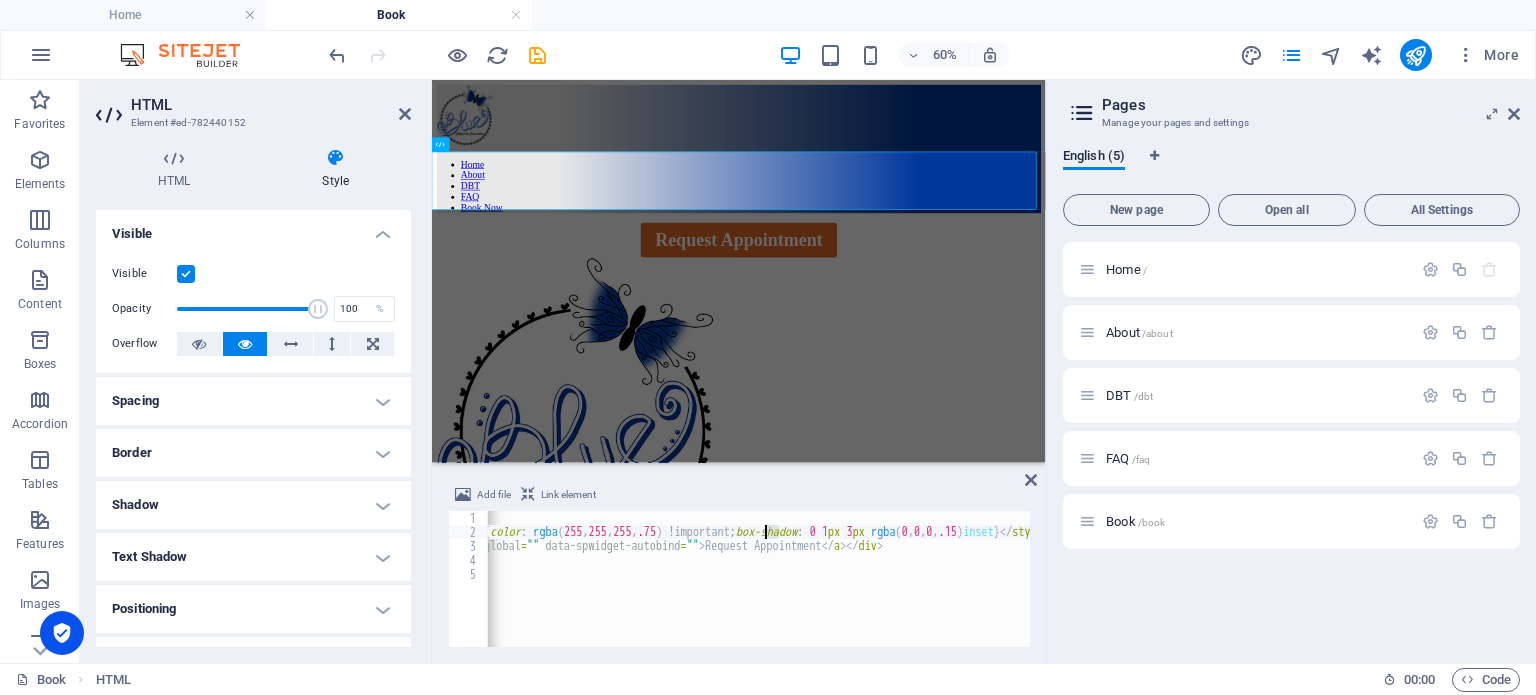 click on "<!--  Start SimplePractice Appointment-Request Widget Embed Code  --> < style > .spwidget-button-wrapper { text-align :   center } .spwidget-button { display :   inline-block ; padding :   12 px   24 px ; color :   #fff  !important ; background :   #de6a26 ; border :   0 ; border-radius :   4 px ; font-size :   30 px ; font-weight :   600 ; text-decoration :   none } .spwidget-button :hover { background :   #d15913 } .spwidget-button :active { color :   rgba ( 255 ,  255 ,  255 ,  .75 ) !important ; box-shadow :   0   1 px   3 px   rgba ( 0 ,  0 ,  0 ,  .15 )  inset } </ style > < div   class = "spwidget-button-wrapper" > < a   href = "https://bluecc.clientsecure.me"   class = "spwidget-button"   data-spwidget-scope-id = "e0b4e703-7c4c-4a49-bd9d-2c152e14f173"   data-spwidget-scope-uri = "bluecc"   data-spwidget-application-id = "7c72cb9f9a9b913654bb89d6c7b4e71a77911b30192051da35384b4d0c6d505b"   data-spwidget-scope-global = ""   data-spwidget-autobind = "" > Request Appointment </ a > </ div > < script   src" at bounding box center (759, 579) 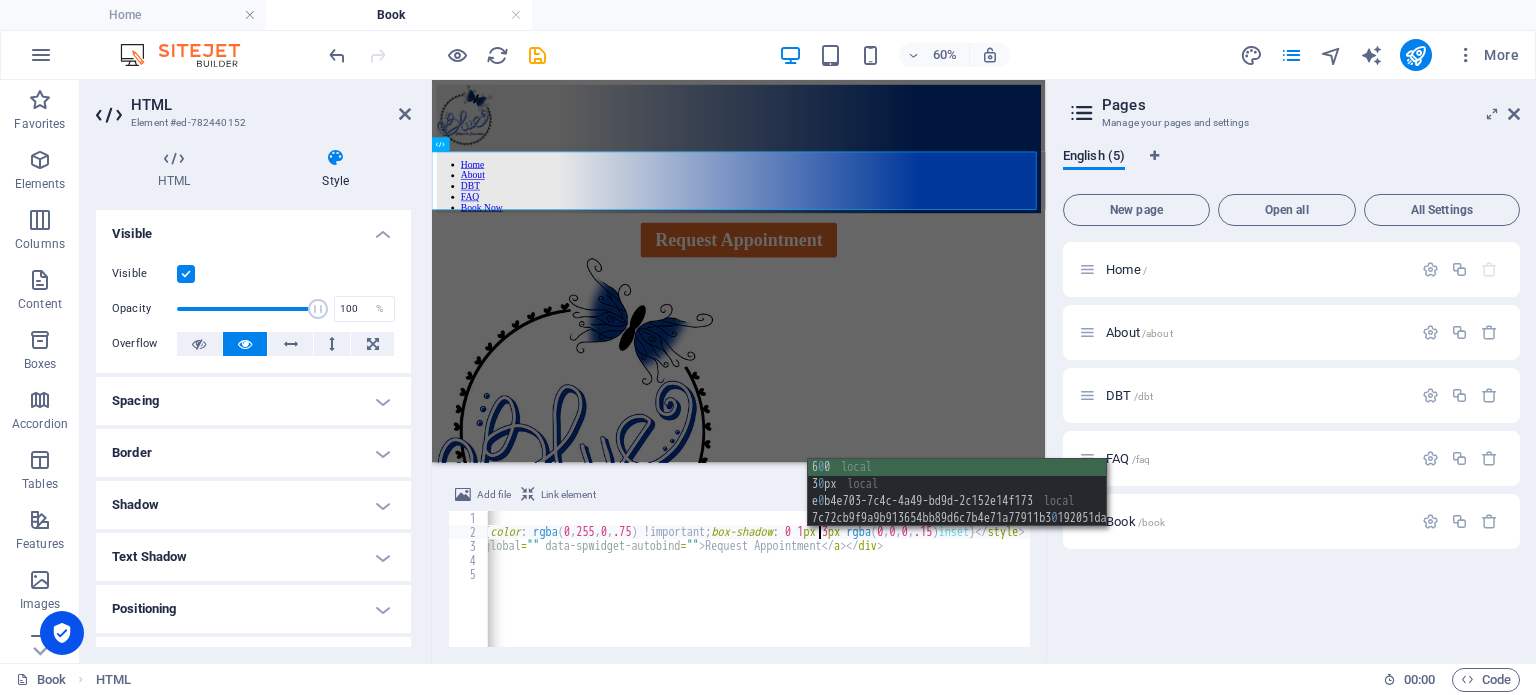 scroll, scrollTop: 0, scrollLeft: 178, axis: horizontal 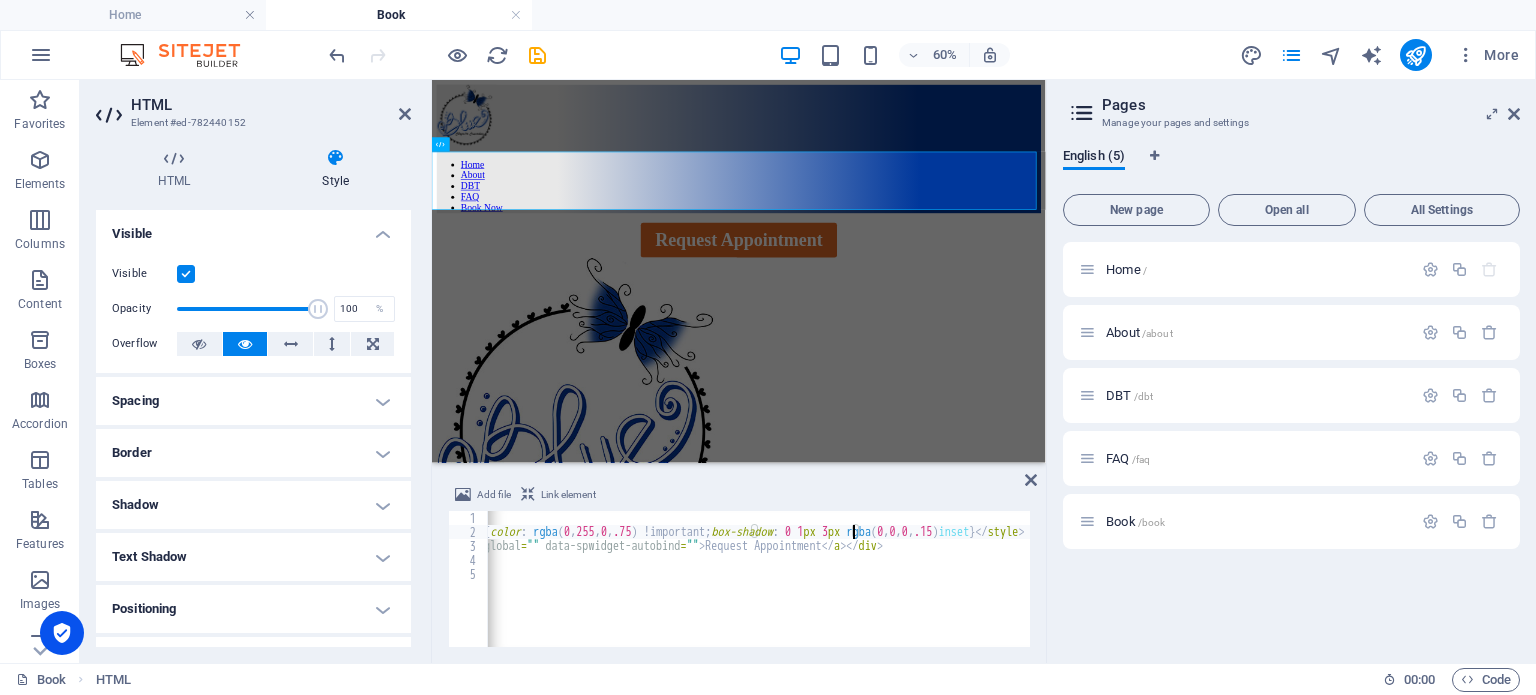 click on "<!--  Start SimplePractice Appointment-Request Widget Embed Code  --> < style > .spwidget-button-wrapper { text-align :   center } .spwidget-button { display :   inline-block ; padding :   12 px   24 px ; color :   #fff  !important ; background :   #de6a26 ; border :   0 ; border-radius :   4 px ; font-size :   30 px ; font-weight :   600 ; text-decoration :   none } .spwidget-button :hover { background :   #d15913 } .spwidget-button :active { color :   rgba ( 0 ,  255 ,  0 ,  .75 ) !important ; box-shadow :   0   1 px   3 px   rgba ( 0 ,  0 ,  0 ,  .15 )  inset } </ style > < div   class = "spwidget-button-wrapper" > < a   href = "https://bluecc.clientsecure.me"   class = "spwidget-button"   data-spwidget-scope-id = "e0b4e703-7c4c-4a49-bd9d-2c152e14f173"   data-spwidget-scope-uri = "bluecc"   data-spwidget-application-id = "7c72cb9f9a9b913654bb89d6c7b4e71a77911b30192051da35384b4d0c6d505b"   data-spwidget-scope-global = ""   data-spwidget-autobind = "" > Request Appointment </ a > </ div > < script   src = >" at bounding box center (-27, 591) 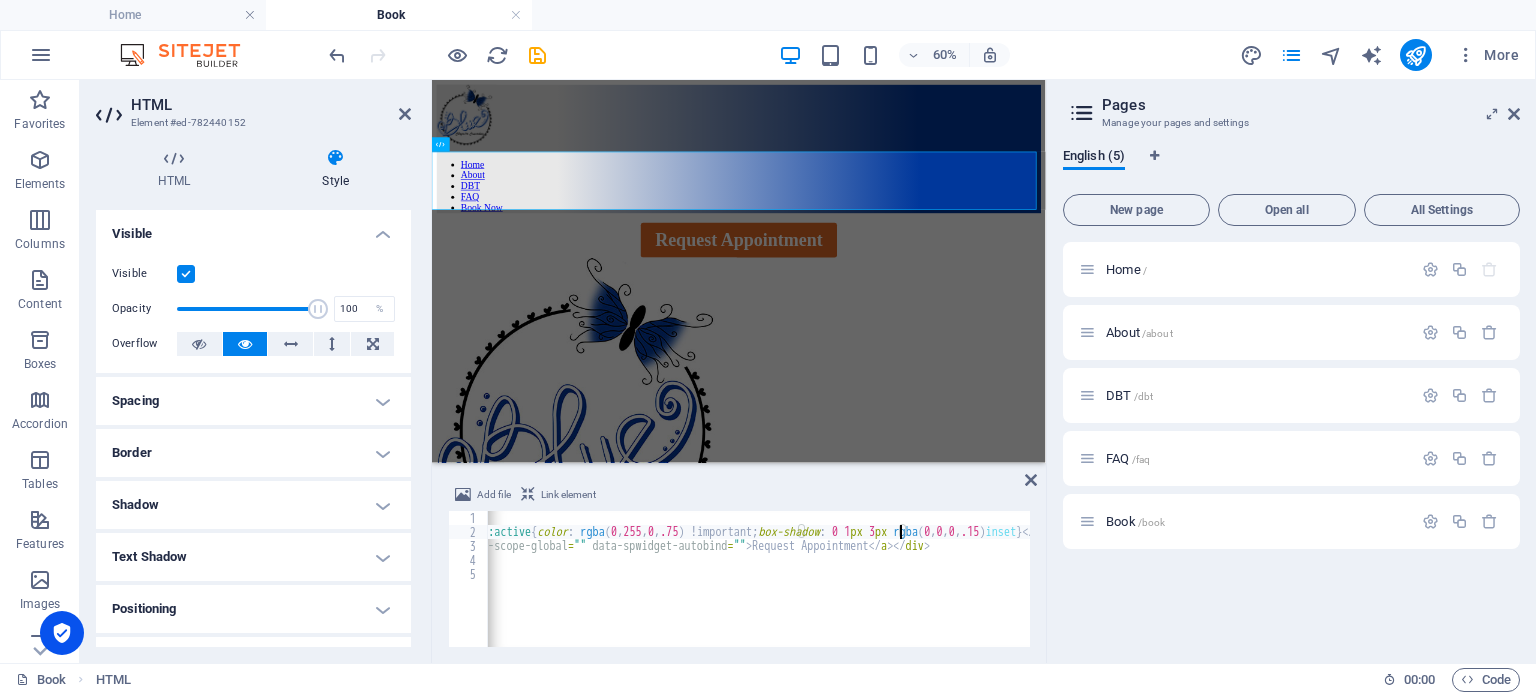 scroll, scrollTop: 0, scrollLeft: 1792, axis: horizontal 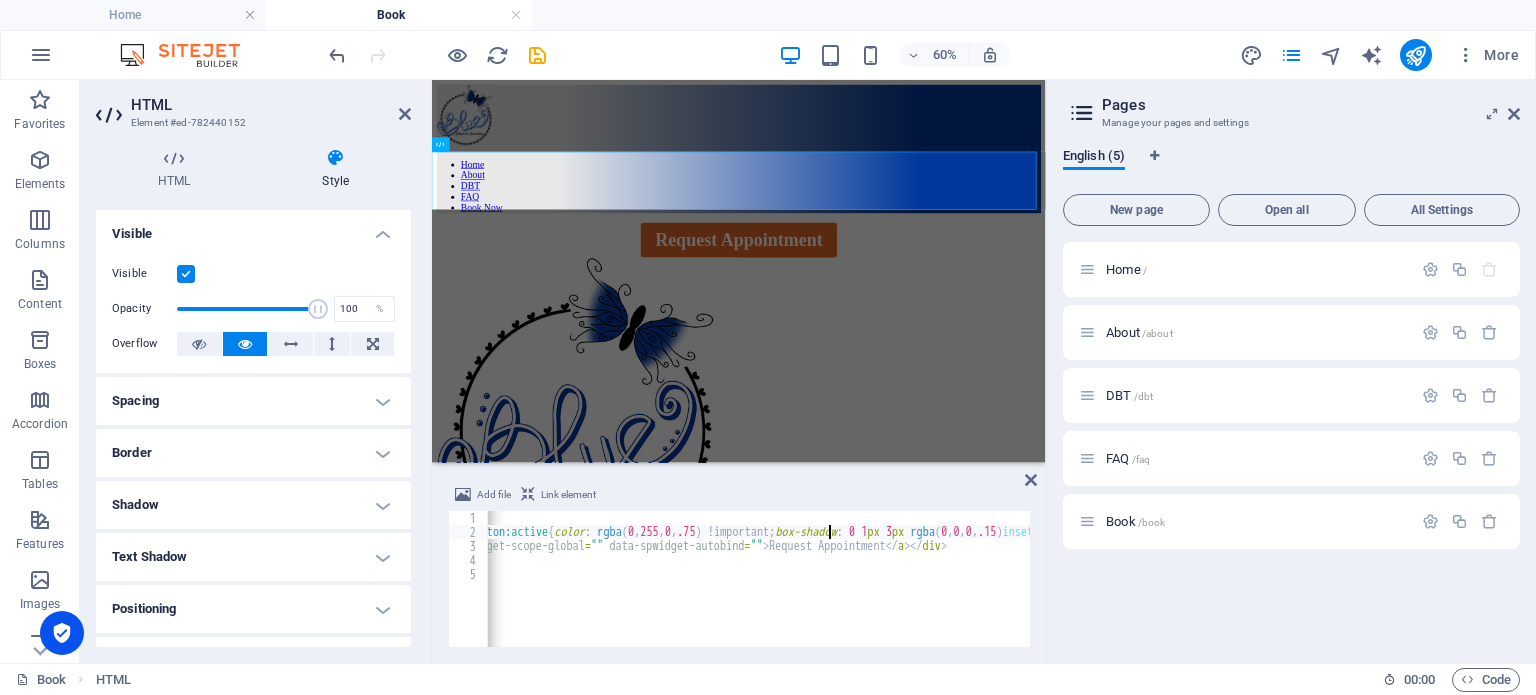 click on "<!--  Start SimplePractice Appointment-Request Widget Embed Code  --> < style > .spwidget-button-wrapper { text-align :   center } .spwidget-button { display :   inline-block ; padding :   12 px   24 px ; color :   #fff  !important ; background :   #de6a26 ; border :   0 ; border-radius :   4 px ; font-size :   30 px ; font-weight :   600 ; text-decoration :   none } .spwidget-button :hover { background :   #d15913 } .spwidget-button :active { color :   rgba ( 0 ,  255 ,  0 ,  .75 ) !important ; box-shadow :   0   1 px   3 px   rgba ( 0 ,  0 ,  0 ,  .15 )  inset } </ style > < div   class = "spwidget-button-wrapper" > < a   href = "https://bluecc.clientsecure.me"   class = "spwidget-button"   data-spwidget-scope-id = "e0b4e703-7c4c-4a49-bd9d-2c152e14f173"   data-spwidget-scope-uri = "bluecc"   data-spwidget-application-id = "7c72cb9f9a9b913654bb89d6c7b4e71a77911b30192051da35384b4d0c6d505b"   data-spwidget-scope-global = ""   data-spwidget-autobind = "" > Request Appointment </ a > </ div > < script   src = >" at bounding box center (37, 591) 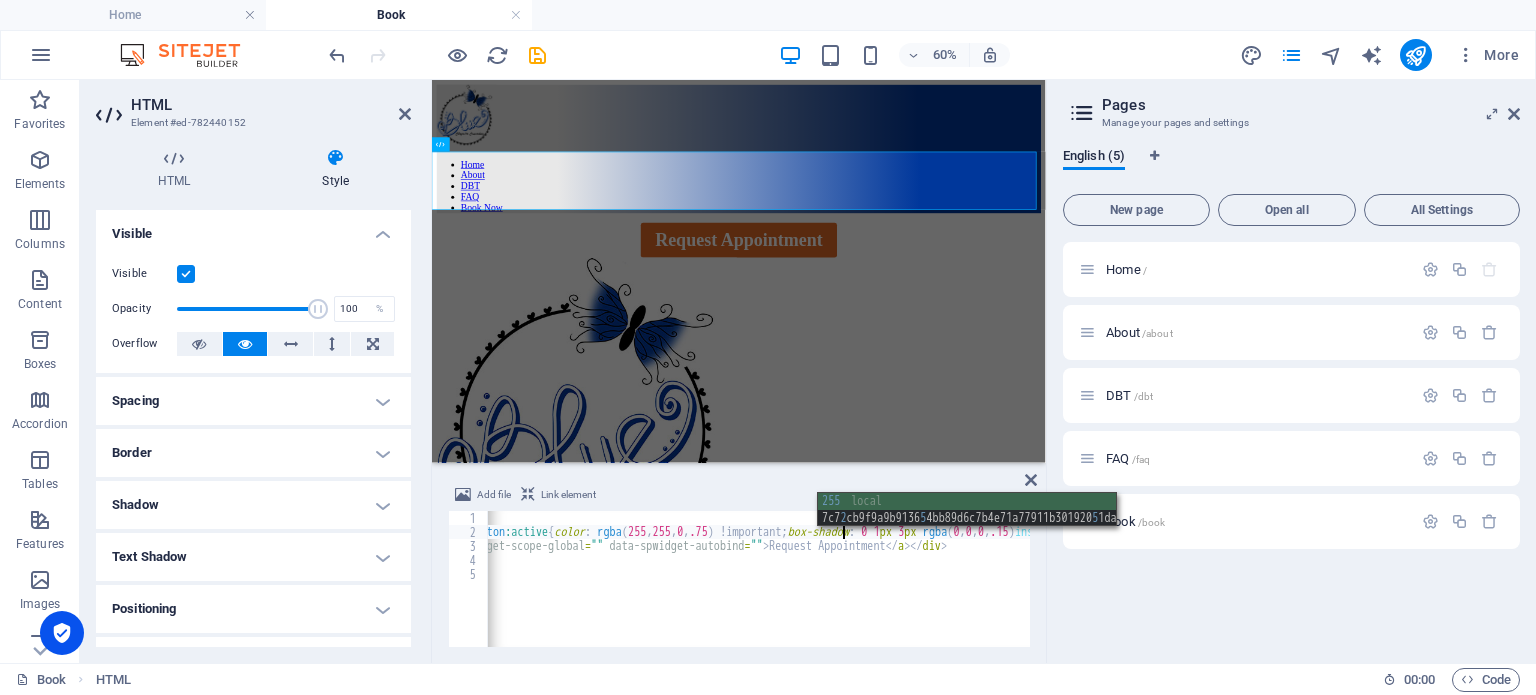 scroll, scrollTop: 0, scrollLeft: 175, axis: horizontal 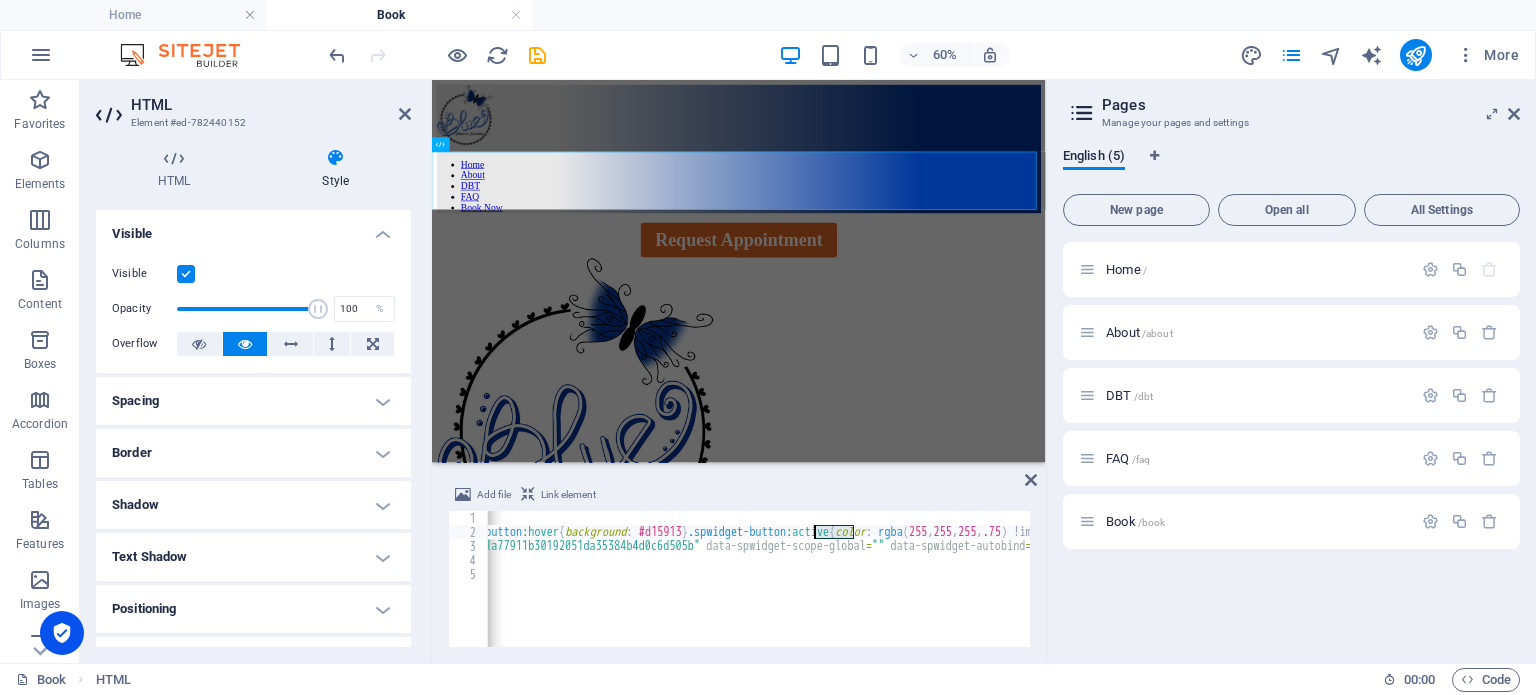 drag, startPoint x: 853, startPoint y: 531, endPoint x: 815, endPoint y: 531, distance: 38 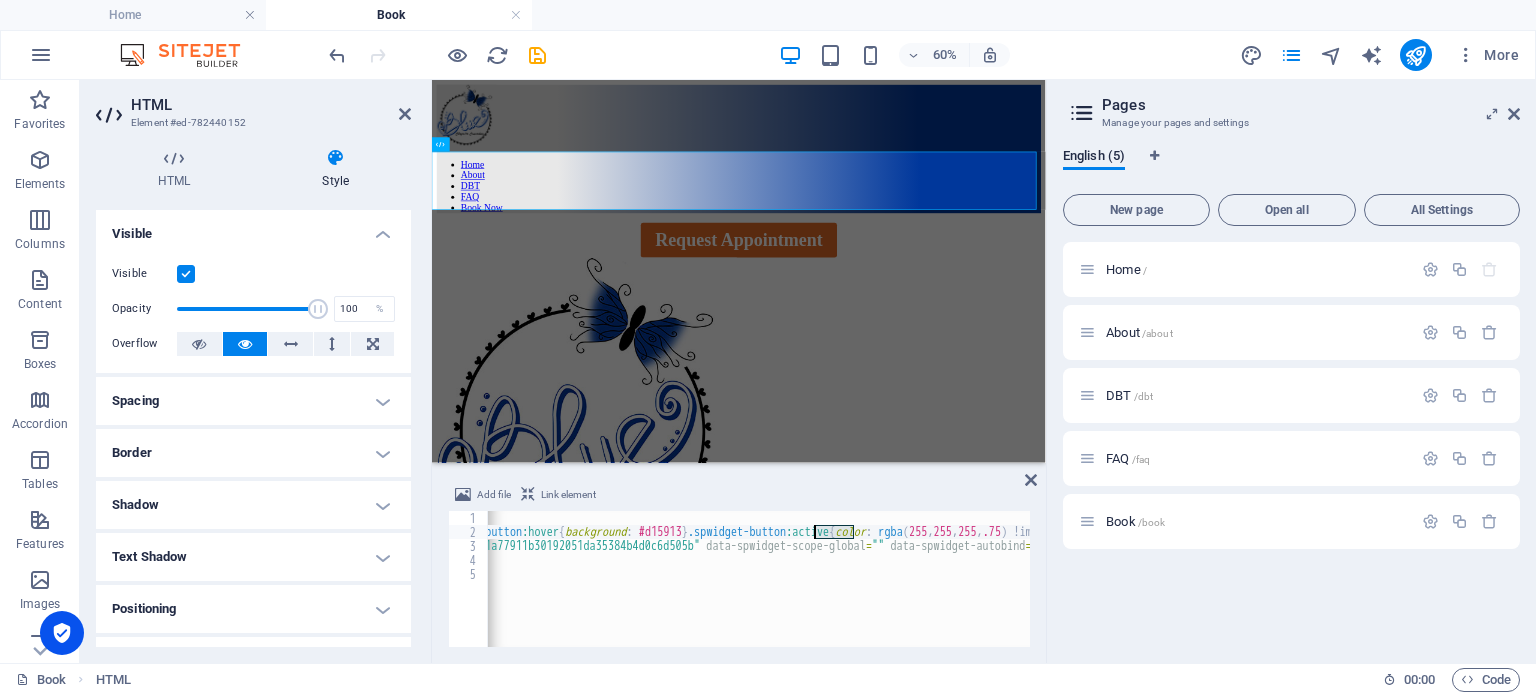 click on "<!--  Start SimplePractice Appointment-Request Widget Embed Code  --> < style > .spwidget-button-wrapper { text-align :   center } .spwidget-button { display :   inline-block ; padding :   12 px   24 px ; color :   #fff  !important ; background :   #de6a26 ; border :   0 ; border-radius :   4 px ; font-size :   30 px ; font-weight :   600 ; text-decoration :   none } .spwidget-button :hover { background :   #d15913 } .spwidget-button :active { color :   rgba ( 255 ,  255 ,  255 ,  .75 ) !important ; box-shadow :   0   1 px   3 px   rgba ( 0 ,  0 ,  0 ,  .15 )  inset } </ style > < div   class = "spwidget-button-wrapper" > < a   href = "https://bluecc.clientsecure.me"   class = "spwidget-button"   data-spwidget-scope-id = "e0b4e703-7c4c-4a49-bd9d-2c152e14f173"   data-spwidget-scope-uri = "bluecc"   data-spwidget-application-id = "7c72cb9f9a9b913654bb89d6c7b4e71a77911b30192051da35384b4d0c6d505b"   data-spwidget-scope-global = ""   data-spwidget-autobind = "" > Request Appointment </ a > </ div > < script   src" at bounding box center (759, 579) 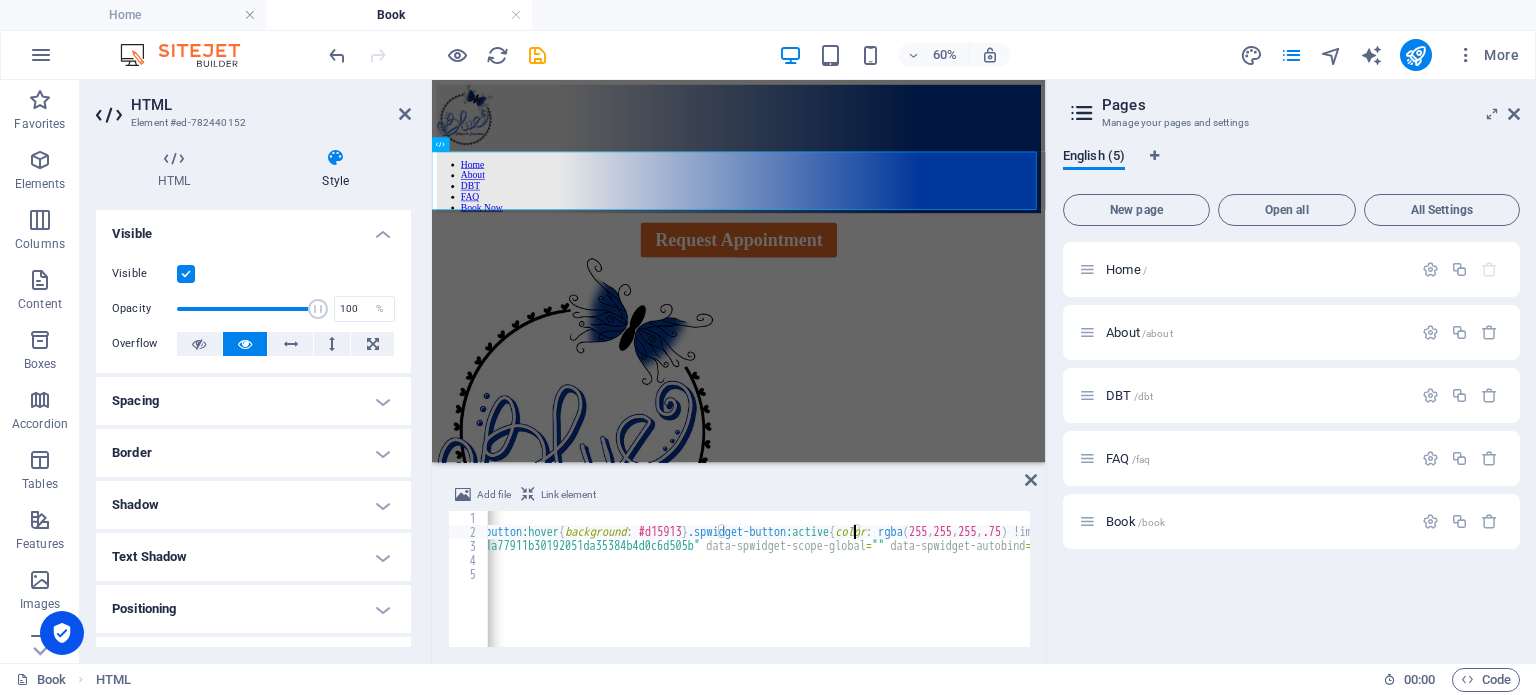 click on "<!--  Start SimplePractice Appointment-Request Widget Embed Code  --> < style > .spwidget-button-wrapper { text-align :   center } .spwidget-button { display :   inline-block ; padding :   12 px   24 px ; color :   #fff  !important ; background :   #de6a26 ; border :   0 ; border-radius :   4 px ; font-size :   30 px ; font-weight :   600 ; text-decoration :   none } .spwidget-button :hover { background :   #d15913 } .spwidget-button :active { color :   rgba ( 255 ,  255 ,  255 ,  .75 ) !important ; box-shadow :   0   1 px   3 px   rgba ( 0 ,  0 ,  0 ,  .15 )  inset } </ style > < div   class = "spwidget-button-wrapper" > < a   href = "https://bluecc.clientsecure.me"   class = "spwidget-button"   data-spwidget-scope-id = "e0b4e703-7c4c-4a49-bd9d-2c152e14f173"   data-spwidget-scope-uri = "bluecc"   data-spwidget-application-id = "7c72cb9f9a9b913654bb89d6c7b4e71a77911b30192051da35384b4d0c6d505b"   data-spwidget-scope-global = ""   data-spwidget-autobind = "" > Request Appointment </ a > </ div > < script   src" at bounding box center [332, 591] 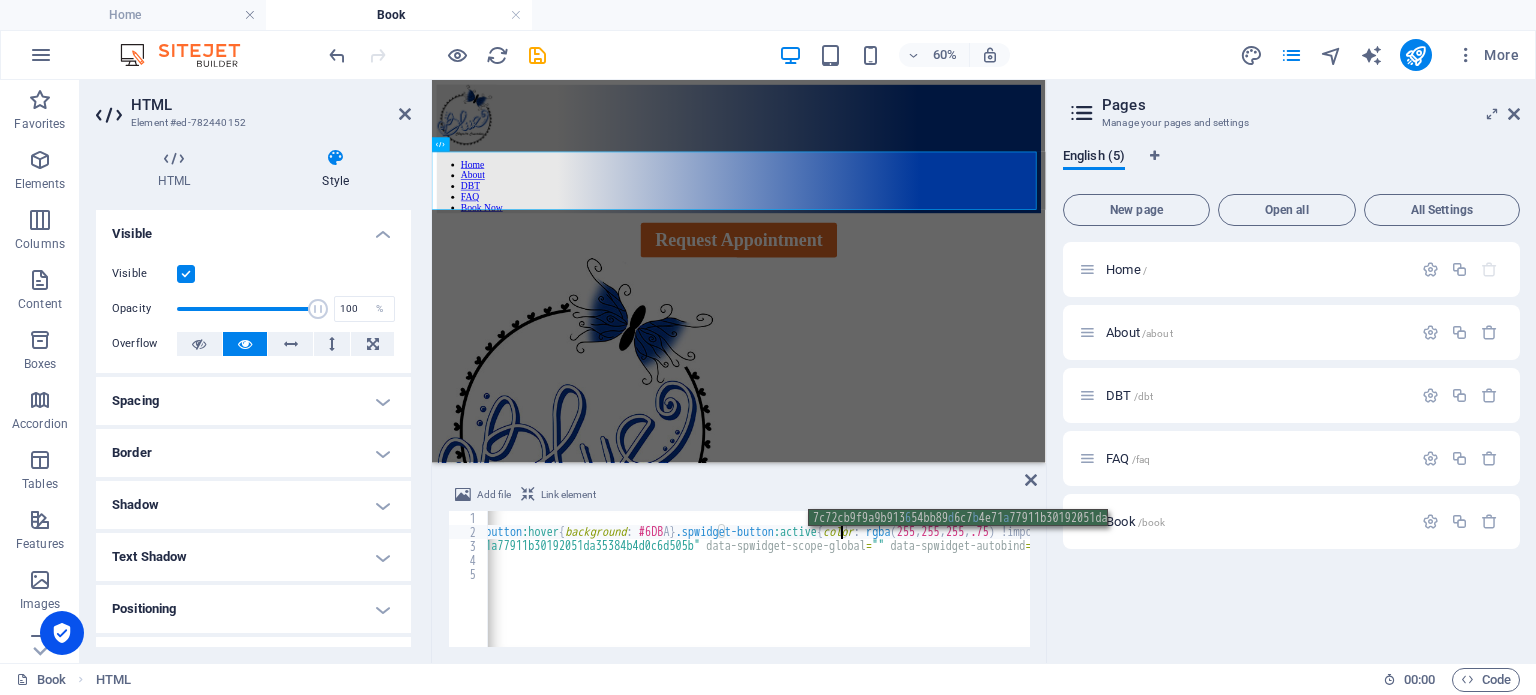 scroll, scrollTop: 0, scrollLeft: 152, axis: horizontal 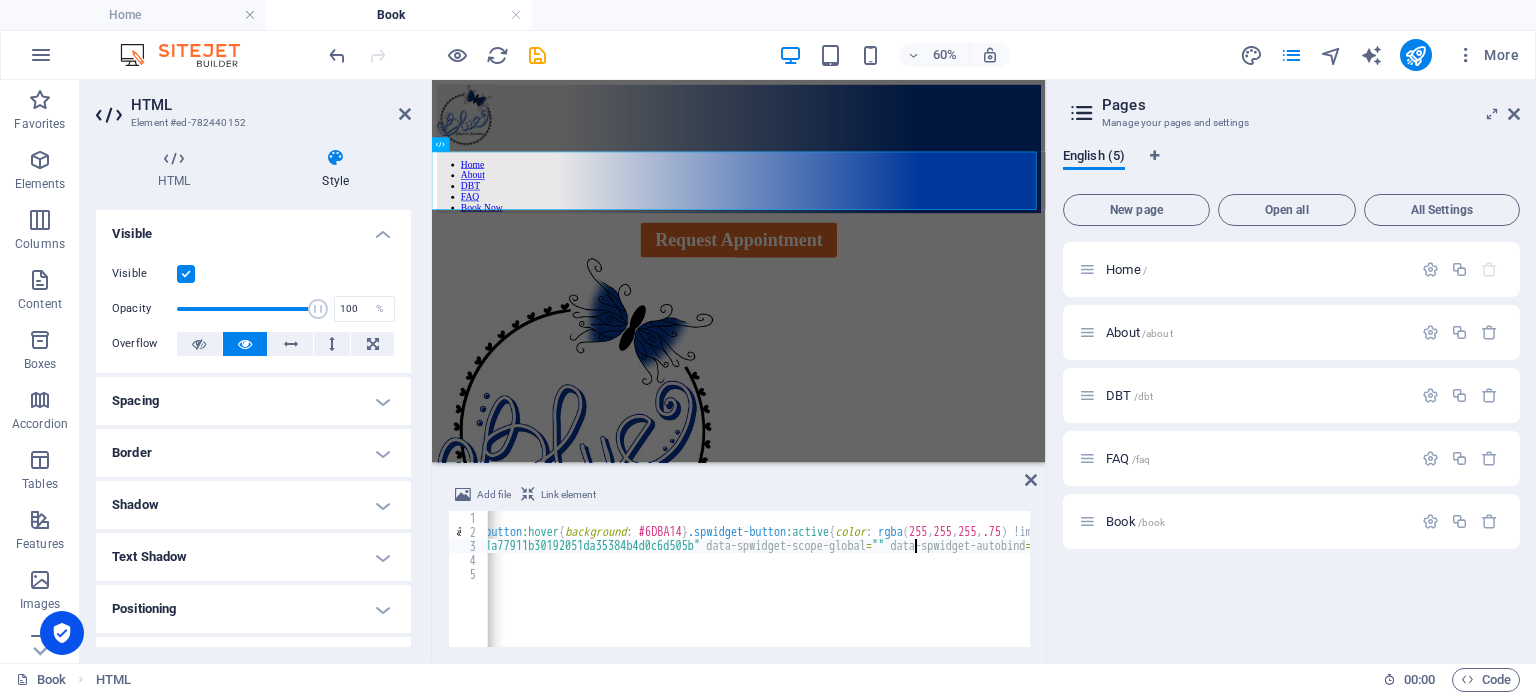 click on "<!--  Start SimplePractice Appointment-Request Widget Embed Code  --> < style > .spwidget-button-wrapper { text-align :   center } .spwidget-button { display :   inline-block ; padding :   12 px   24 px ; color :   #fff  !important ; background :   #de6a26 ; border :   0 ; border-radius :   4 px ; font-size :   30 px ; font-weight :   600 ; text-decoration :   none } .spwidget-button :hover { background :   #6DBA14 } .spwidget-button :active { color :   rgba ( 255 ,  255 ,  255 ,  .75 ) !important ; box-shadow :   0   1 px   3 px   rgba ( 0 ,  0 ,  0 ,  .15 )  inset } </ style > < div   class = "spwidget-button-wrapper" > < a   href = "https://bluecc.clientsecure.me"   class = "spwidget-button"   data-spwidget-scope-id = "e0b4e703-7c4c-4a49-bd9d-2c152e14f173"   data-spwidget-scope-uri = "bluecc"   data-spwidget-application-id = "7c72cb9f9a9b913654bb89d6c7b4e71a77911b30192051da35384b4d0c6d505b"   data-spwidget-scope-global = ""   data-spwidget-autobind = "" > Request Appointment </ a > </ div > < script   src" at bounding box center [332, 591] 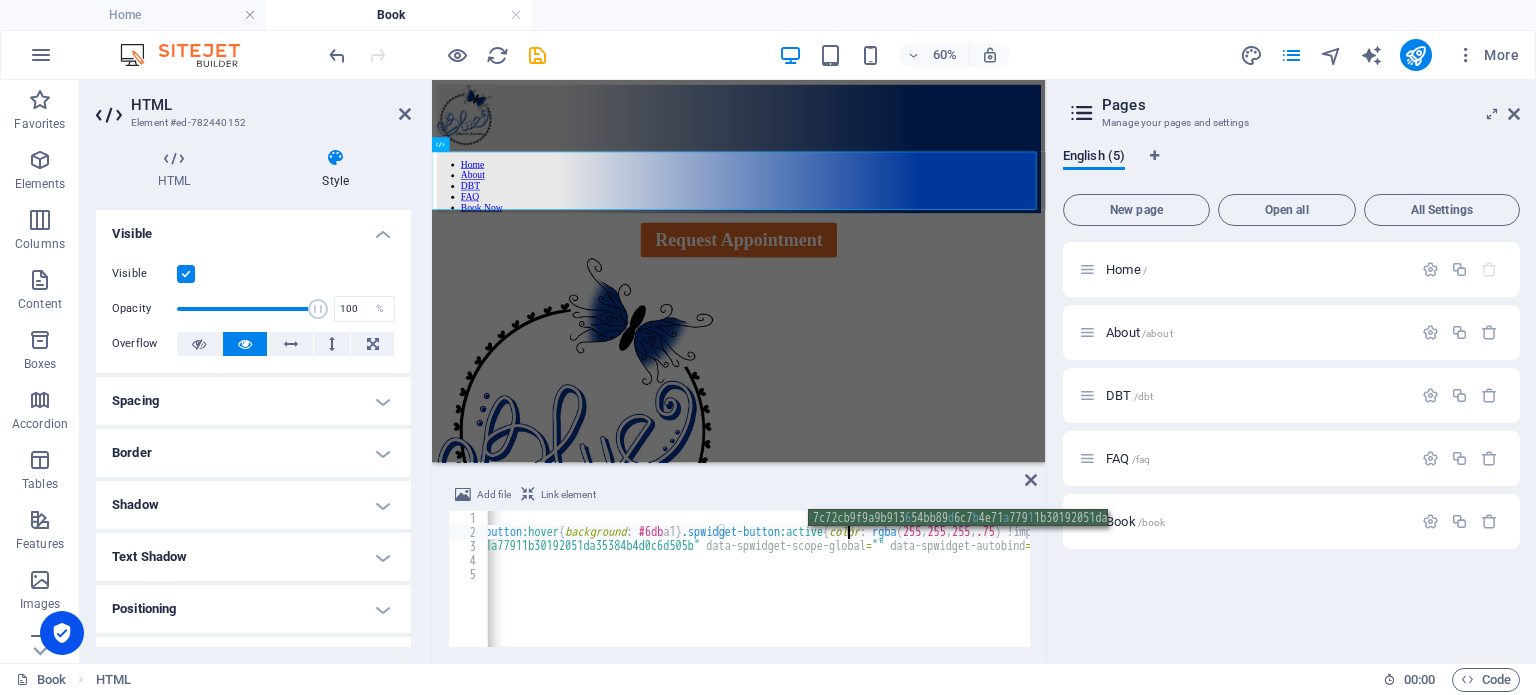 scroll, scrollTop: 0, scrollLeft: 152, axis: horizontal 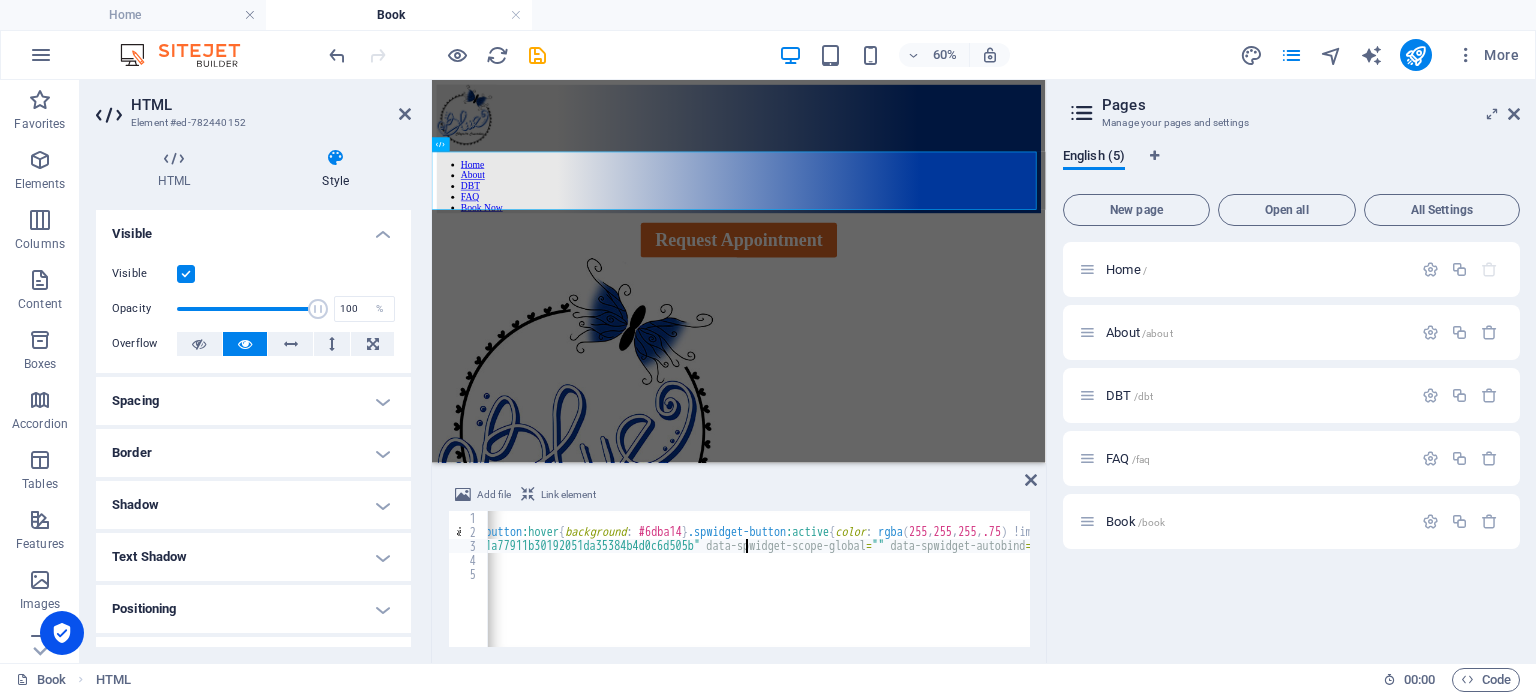 click on "<!--  Start SimplePractice Appointment-Request Widget Embed Code  --> < style > .spwidget-button-wrapper { text-align :   center } .spwidget-button { display :   inline-block ; padding :   12 px   24 px ; color :   #fff  !important ; background :   #de6a26 ; border :   0 ; border-radius :   4 px ; font-size :   30 px ; font-weight :   600 ; text-decoration :   none } .spwidget-button :hover { background :   #6dba14 } .spwidget-button :active { color :   rgba ( 255 ,  255 ,  255 ,  .75 ) !important ; box-shadow :   0   1 px   3 px   rgba ( 0 ,  0 ,  0 ,  .15 )  inset } </ style > < div   class = "spwidget-button-wrapper" > < a   href = "https://bluecc.clientsecure.me"   class = "spwidget-button"   data-spwidget-scope-id = "e0b4e703-7c4c-4a49-bd9d-2c152e14f173"   data-spwidget-scope-uri = "bluecc"   data-spwidget-application-id = "7c72cb9f9a9b913654bb89d6c7b4e71a77911b30192051da35384b4d0c6d505b"   data-spwidget-scope-global = ""   data-spwidget-autobind = "" > Request Appointment </ a > </ div > < script   src" at bounding box center (332, 591) 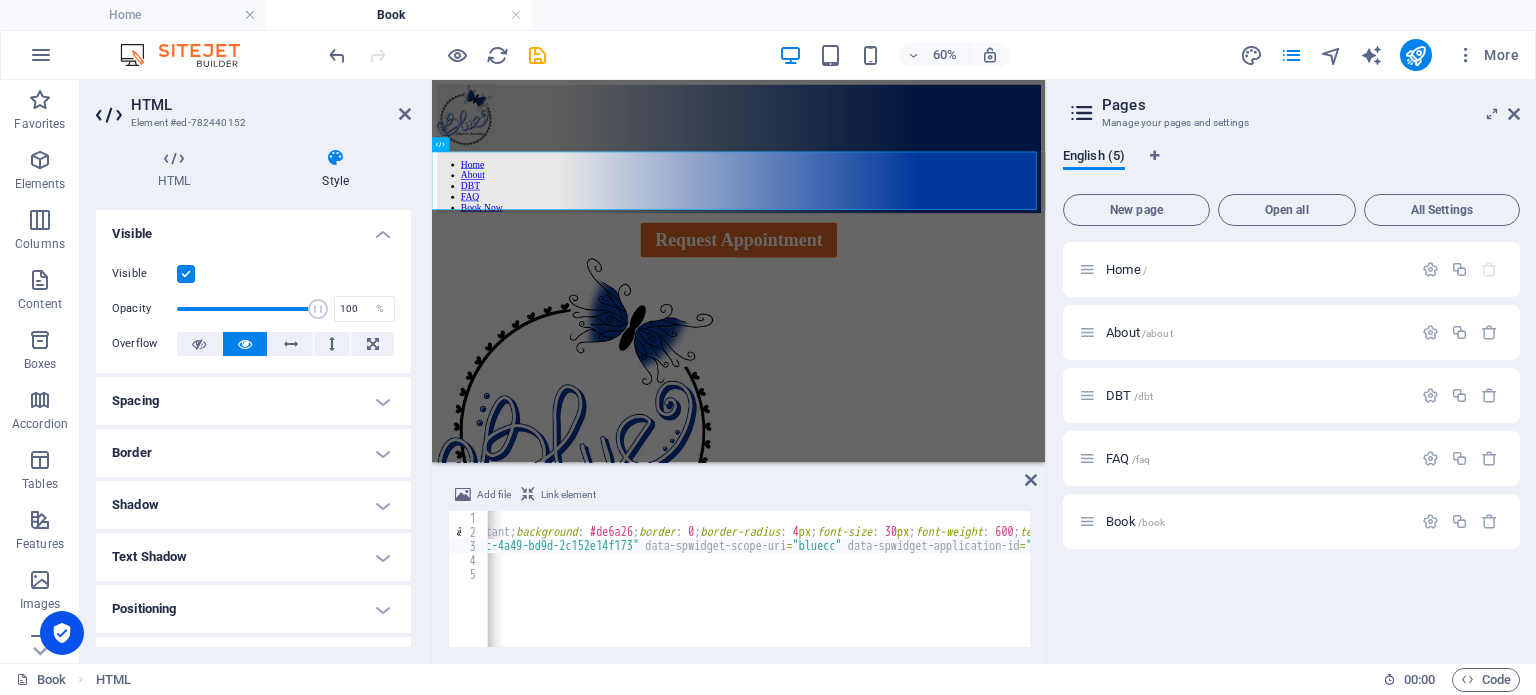 scroll, scrollTop: 0, scrollLeft: 772, axis: horizontal 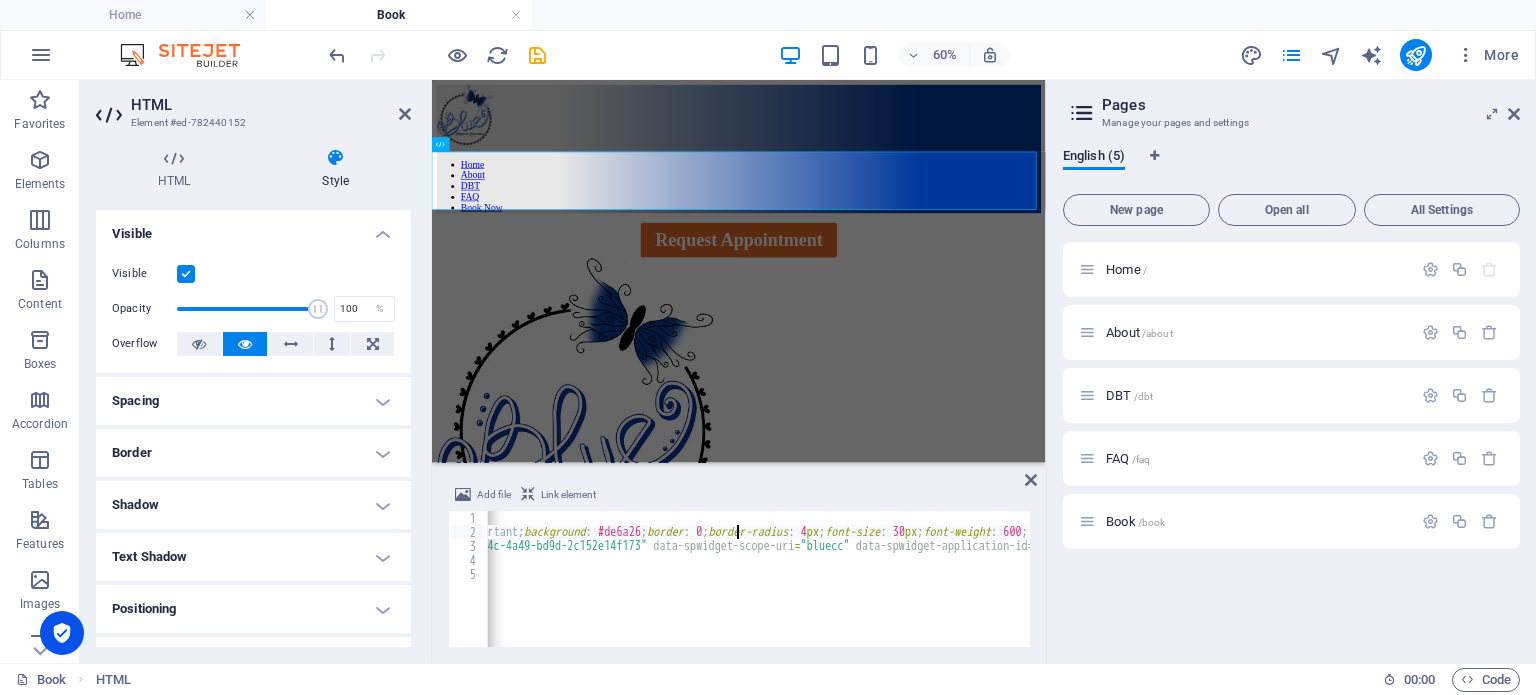 click on "<!--  Start SimplePractice Appointment-Request Widget Embed Code  --> < style > .spwidget-button-wrapper { text-align :   center } .spwidget-button { display :   inline-block ; padding :   12 px   24 px ; color :   #fff  !important ; background :   #de6a26 ; border :   0 ; border-radius :   4 px ; font-size :   30 px ; font-weight :   600 ; text-decoration :   none } .spwidget-button :hover { background :   #6dba14 } .spwidget-button :active { color :   rgba ( 255 ,  255 ,  255 ,  .75 ) !important ; box-shadow :   0   1 px   3 px   rgba ( 0 ,  0 ,  0 ,  .15 )  inset } </ style > < div   class = "spwidget-button-wrapper" > < a   href = "https://bluecc.clientsecure.me"   class = "spwidget-button"   data-spwidget-scope-id = "e0b4e703-7c4c-4a49-bd9d-2c152e14f173"   data-spwidget-scope-uri = "bluecc"   data-spwidget-application-id = "7c72cb9f9a9b913654bb89d6c7b4e71a77911b30192051da35384b4d0c6d505b"   data-spwidget-scope-global = ""   data-spwidget-autobind = "" > Request Appointment </ a > </ div > < script   src" at bounding box center (1071, 591) 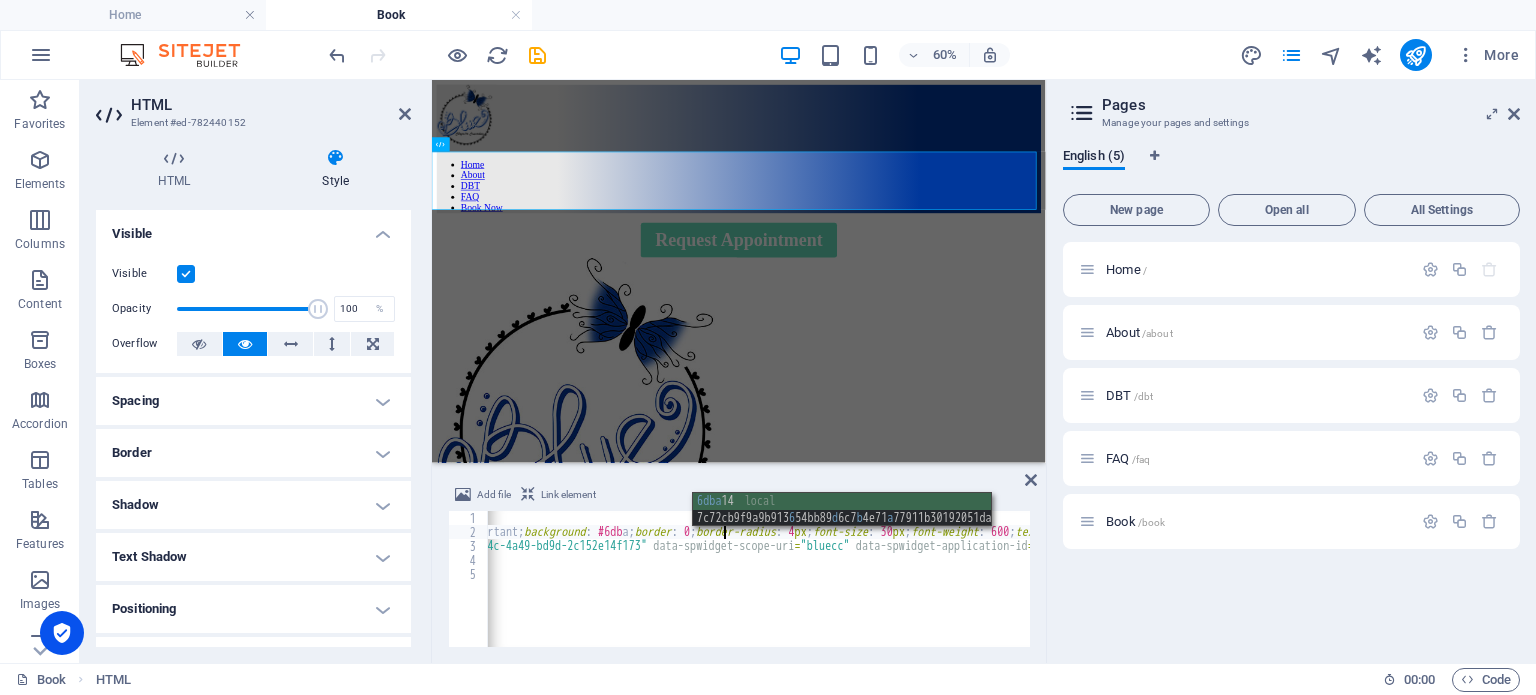 scroll, scrollTop: 0, scrollLeft: 82, axis: horizontal 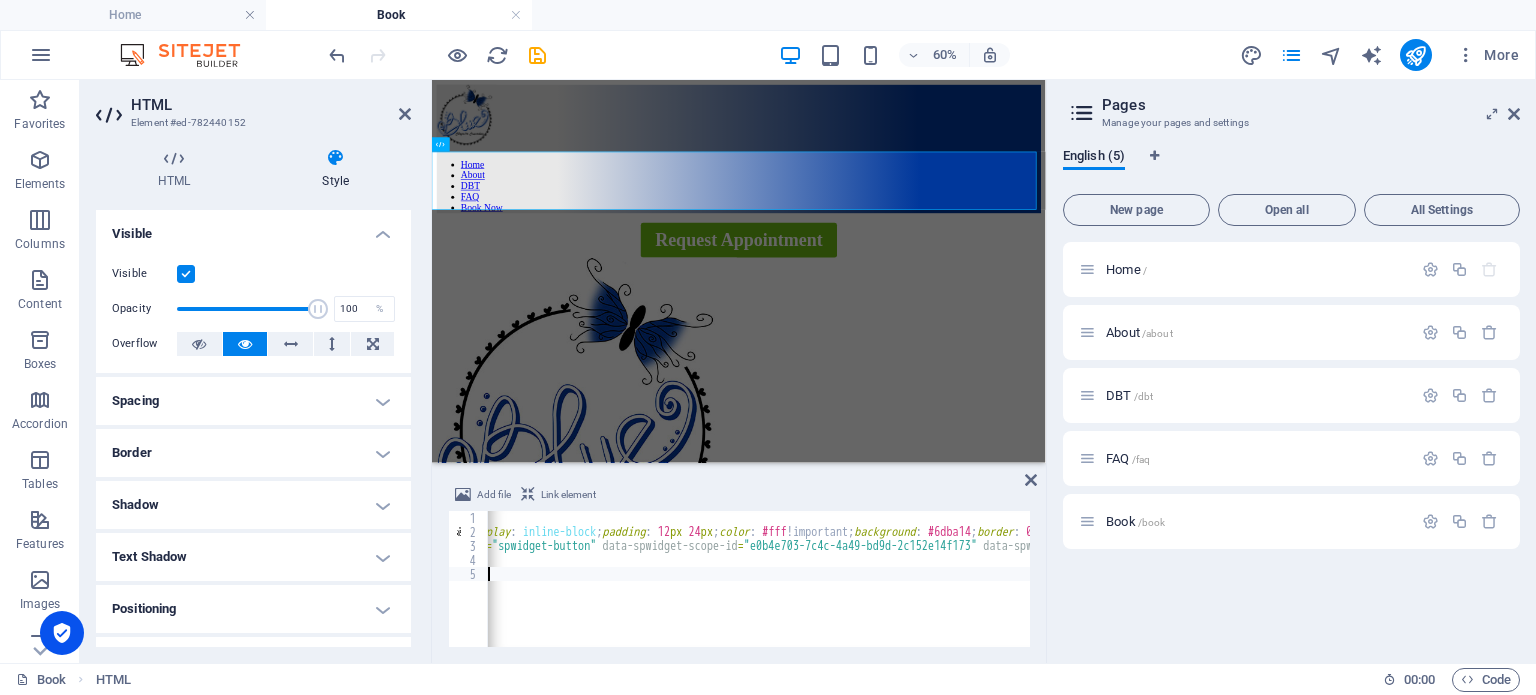 click on "<!--  Start SimplePractice Appointment-Request Widget Embed Code  --> < style > .spwidget-button-wrapper { text-align :   center } .spwidget-button { display :   inline-block ; padding :   12 px   24 px ; color :   #fff  !important ; background :   #6dba14 ; border :   0 ; border-radius :   4 px ; font-size :   30 px ; font-weight :   600 ; text-decoration :   none } .spwidget-button :hover { background :   #6dba14 } .spwidget-button :active { color :   rgba ( 255 ,  255 ,  255 ,  .75 ) !important ; box-shadow :   0   1 px   3 px   rgba ( 0 ,  0 ,  0 ,  .15 )  inset } </ style > < div   class = "spwidget-button-wrapper" > < a   href = "https://bluecc.clientsecure.me"   class = "spwidget-button"   data-spwidget-scope-id = "e0b4e703-7c4c-4a49-bd9d-2c152e14f173"   data-spwidget-scope-uri = "bluecc"   data-spwidget-application-id = "7c72cb9f9a9b913654bb89d6c7b4e71a77911b30192051da35384b4d0c6d505b"   data-spwidget-scope-global = ""   data-spwidget-autobind = "" > Request Appointment </ a > </ div > < script   src" at bounding box center (1401, 591) 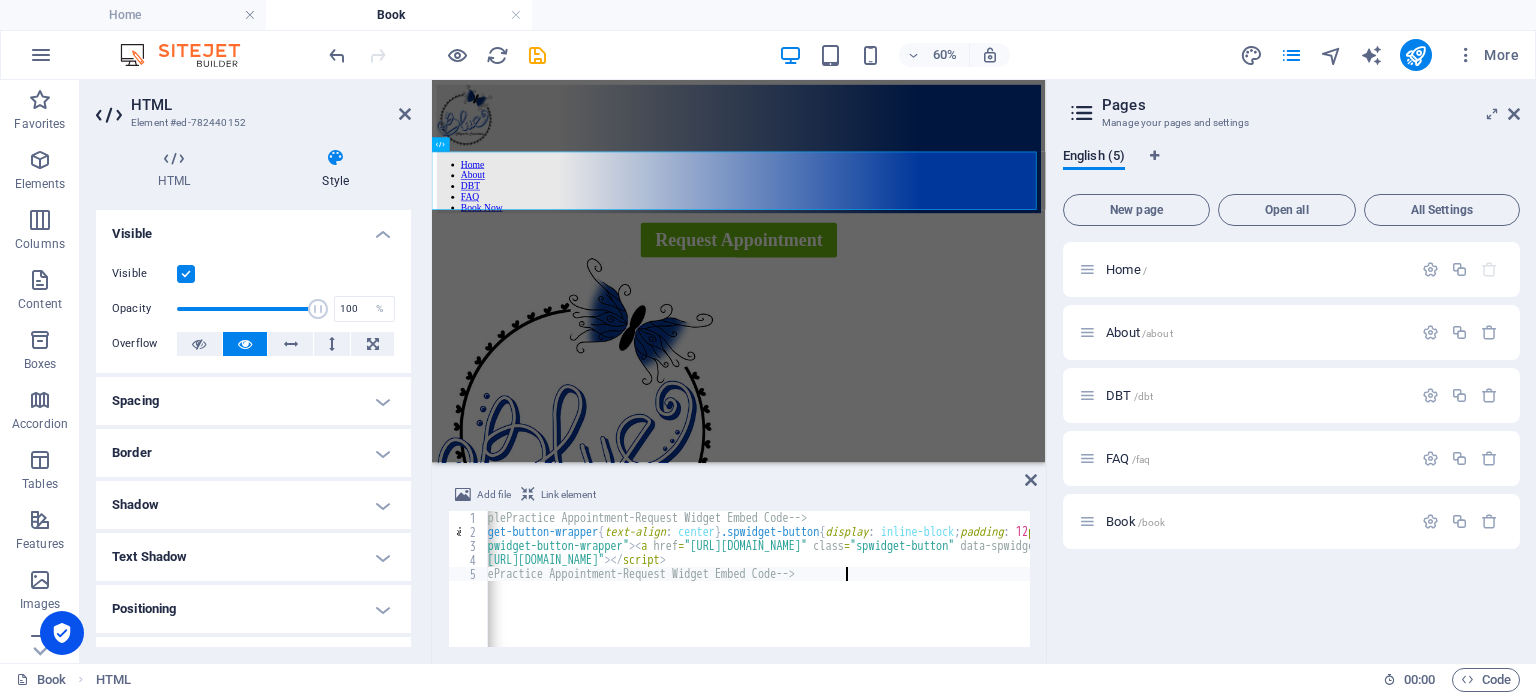 scroll, scrollTop: 0, scrollLeft: 0, axis: both 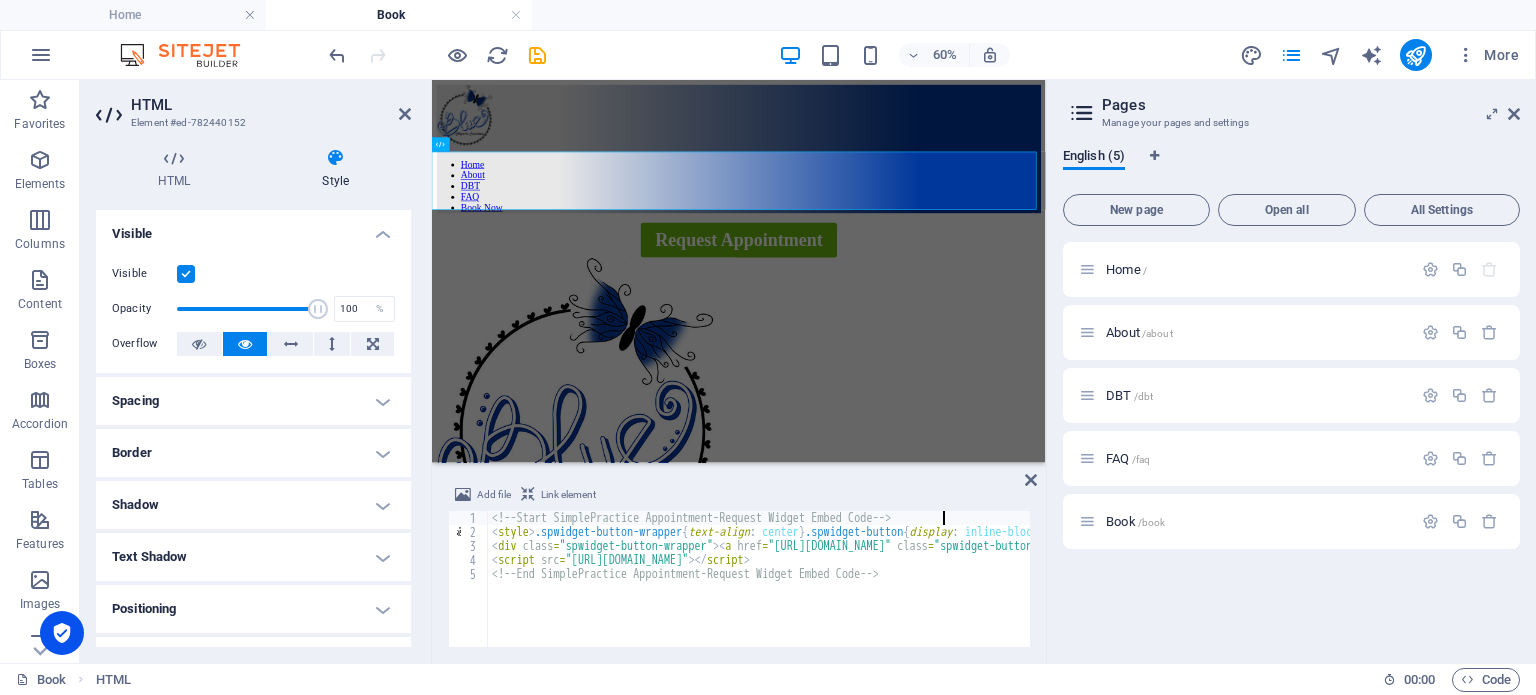 click on "<!--  Start SimplePractice Appointment-Request Widget Embed Code  --> < style > .spwidget-button-wrapper { text-align :   center } .spwidget-button { display :   inline-block ; padding :   12 px   24 px ; color :   #fff  !important ; background :   #6dba14 ; border :   0 ; border-radius :   4 px ; font-size :   30 px ; font-weight :   600 ; text-decoration :   none } .spwidget-button :hover { background :   #6dba14 } .spwidget-button :active { color :   rgba ( 255 ,  255 ,  255 ,  .75 ) !important ; box-shadow :   0   1 px   3 px   rgba ( 0 ,  0 ,  0 ,  .15 )  inset } </ style > < div   class = "spwidget-button-wrapper" > < a   href = "https://bluecc.clientsecure.me"   class = "spwidget-button"   data-spwidget-scope-id = "e0b4e703-7c4c-4a49-bd9d-2c152e14f173"   data-spwidget-scope-uri = "bluecc"   data-spwidget-application-id = "7c72cb9f9a9b913654bb89d6c7b4e71a77911b30192051da35384b4d0c6d505b"   data-spwidget-scope-global = ""   data-spwidget-autobind = "" > Request Appointment </ a > </ div > < script   src" at bounding box center (1843, 591) 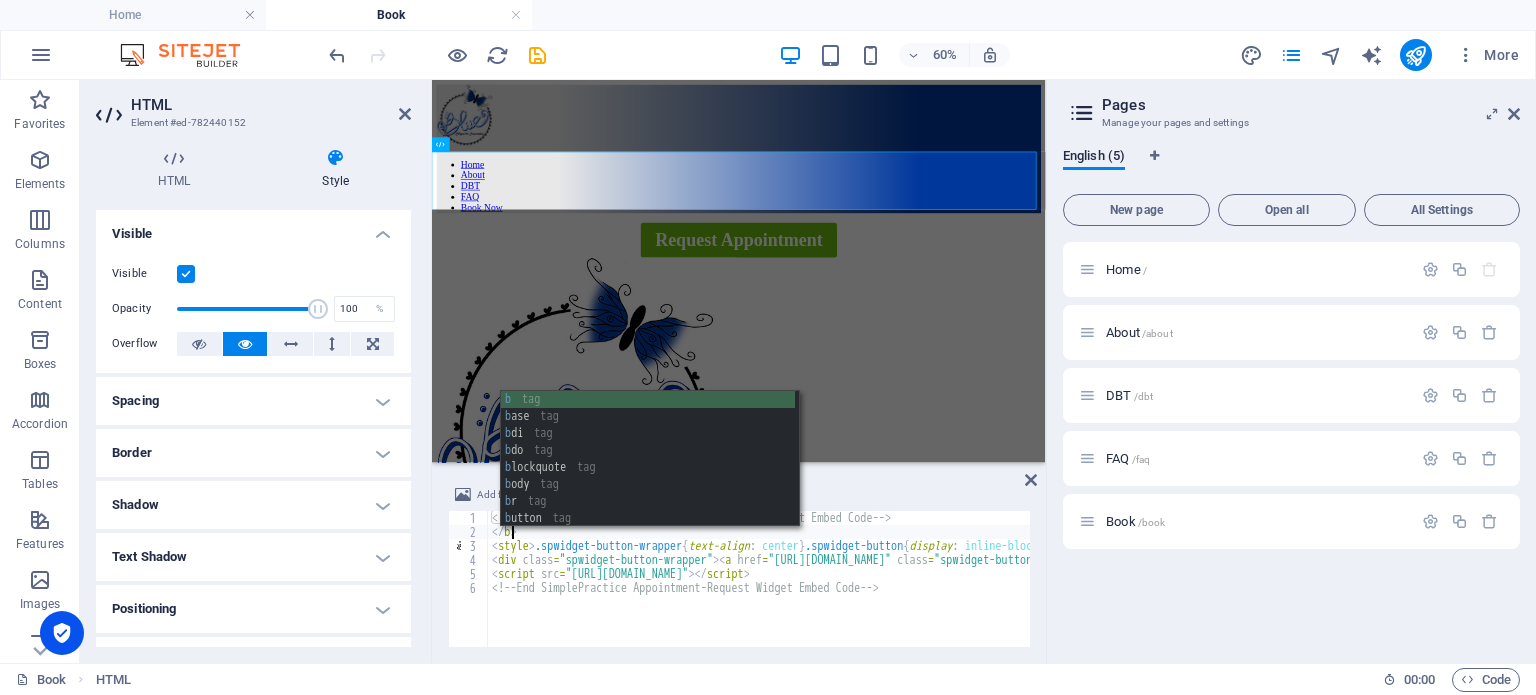 scroll, scrollTop: 0, scrollLeft: 1, axis: horizontal 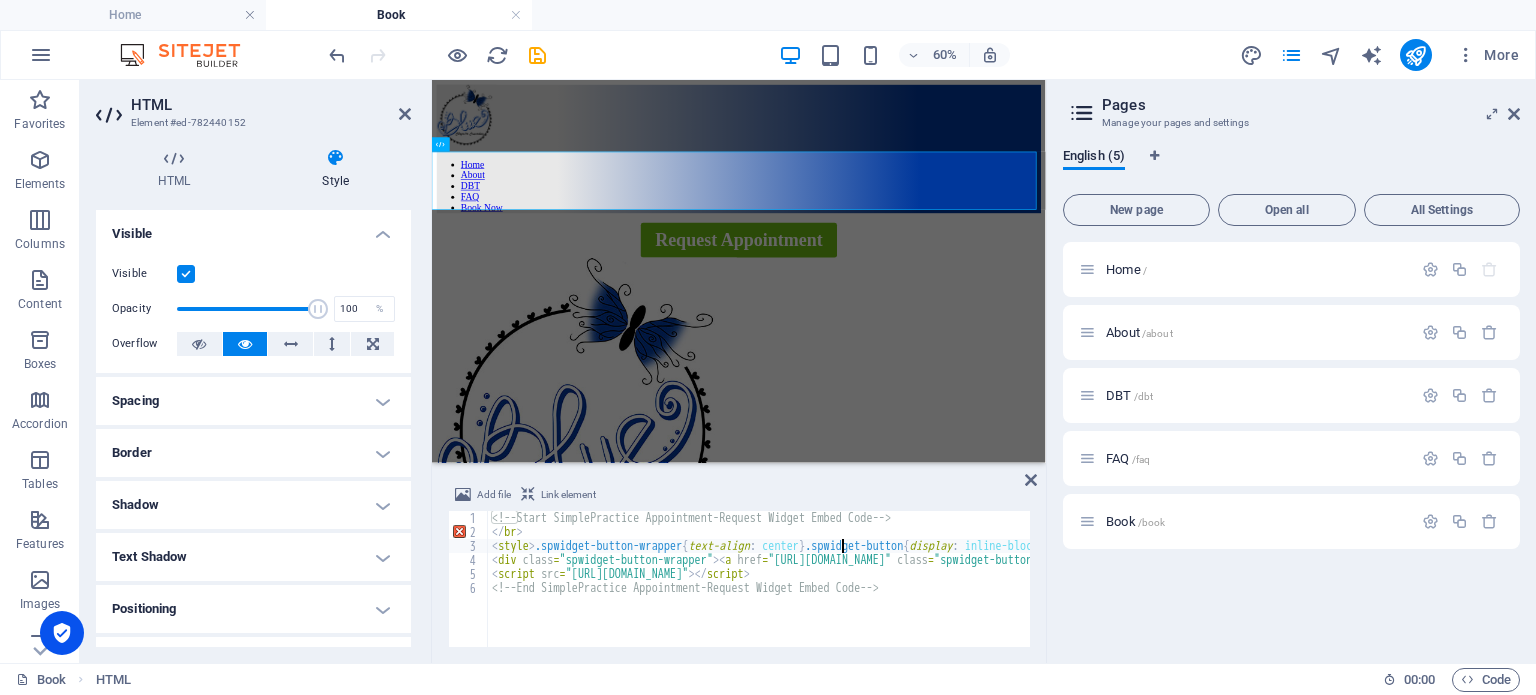 click on "<!--  Start SimplePractice Appointment-Request Widget Embed Code  --> </ br > < style > .spwidget-button-wrapper { text-align :   center } .spwidget-button { display :   inline-block ; padding :   12 px   24 px ; color :   #fff  !important ; background :   #6dba14 ; border :   0 ; border-radius :   4 px ; font-size :   30 px ; font-weight :   600 ; text-decoration :   none } .spwidget-button :hover { background :   #6dba14 } .spwidget-button :active { color :   rgba ( 255 ,  255 ,  255 ,  .75 ) !important ; box-shadow :   0   1 px   3 px   rgba ( 0 ,  0 ,  0 ,  .15 )  inset } </ style > < div   class = "spwidget-button-wrapper" > < a   href = "https://bluecc.clientsecure.me"   class = "spwidget-button"   data-spwidget-scope-id = "e0b4e703-7c4c-4a49-bd9d-2c152e14f173"   data-spwidget-scope-uri = "bluecc"   data-spwidget-application-id = "7c72cb9f9a9b913654bb89d6c7b4e71a77911b30192051da35384b4d0c6d505b"   data-spwidget-scope-global = ""   data-spwidget-autobind = "" > Request Appointment </ a > </ div > <   src" at bounding box center [1843, 591] 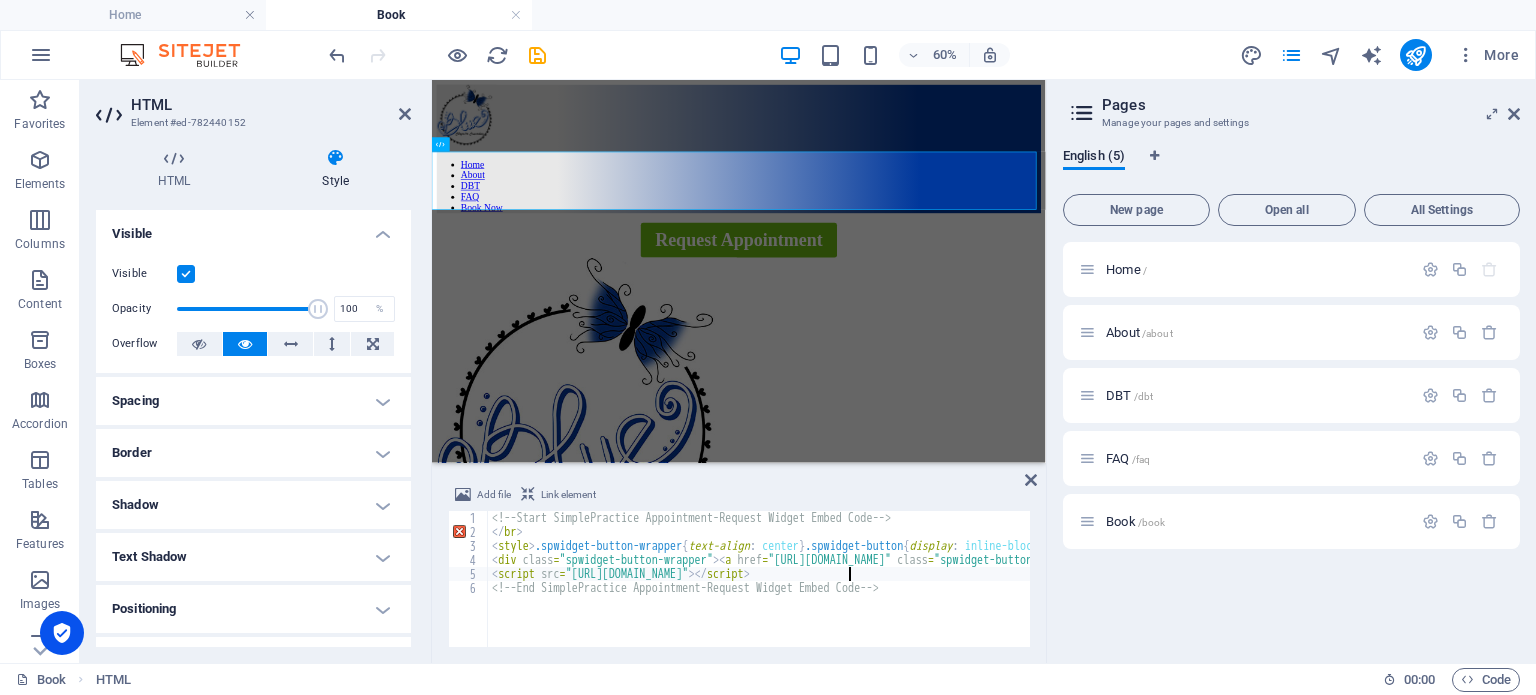 click on "<!--  Start SimplePractice Appointment-Request Widget Embed Code  --> </ br > < style > .spwidget-button-wrapper { text-align :   center } .spwidget-button { display :   inline-block ; padding :   12 px   24 px ; color :   #fff  !important ; background :   #6dba14 ; border :   0 ; border-radius :   4 px ; font-size :   30 px ; font-weight :   600 ; text-decoration :   none } .spwidget-button :hover { background :   #6dba14 } .spwidget-button :active { color :   rgba ( 255 ,  255 ,  255 ,  .75 ) !important ; box-shadow :   0   1 px   3 px   rgba ( 0 ,  0 ,  0 ,  .15 )  inset } </ style > < div   class = "spwidget-button-wrapper" > < a   href = "https://bluecc.clientsecure.me"   class = "spwidget-button"   data-spwidget-scope-id = "e0b4e703-7c4c-4a49-bd9d-2c152e14f173"   data-spwidget-scope-uri = "bluecc"   data-spwidget-application-id = "7c72cb9f9a9b913654bb89d6c7b4e71a77911b30192051da35384b4d0c6d505b"   data-spwidget-scope-global = ""   data-spwidget-autobind = "" > Request Appointment </ a > </ div > <   src" at bounding box center [1843, 591] 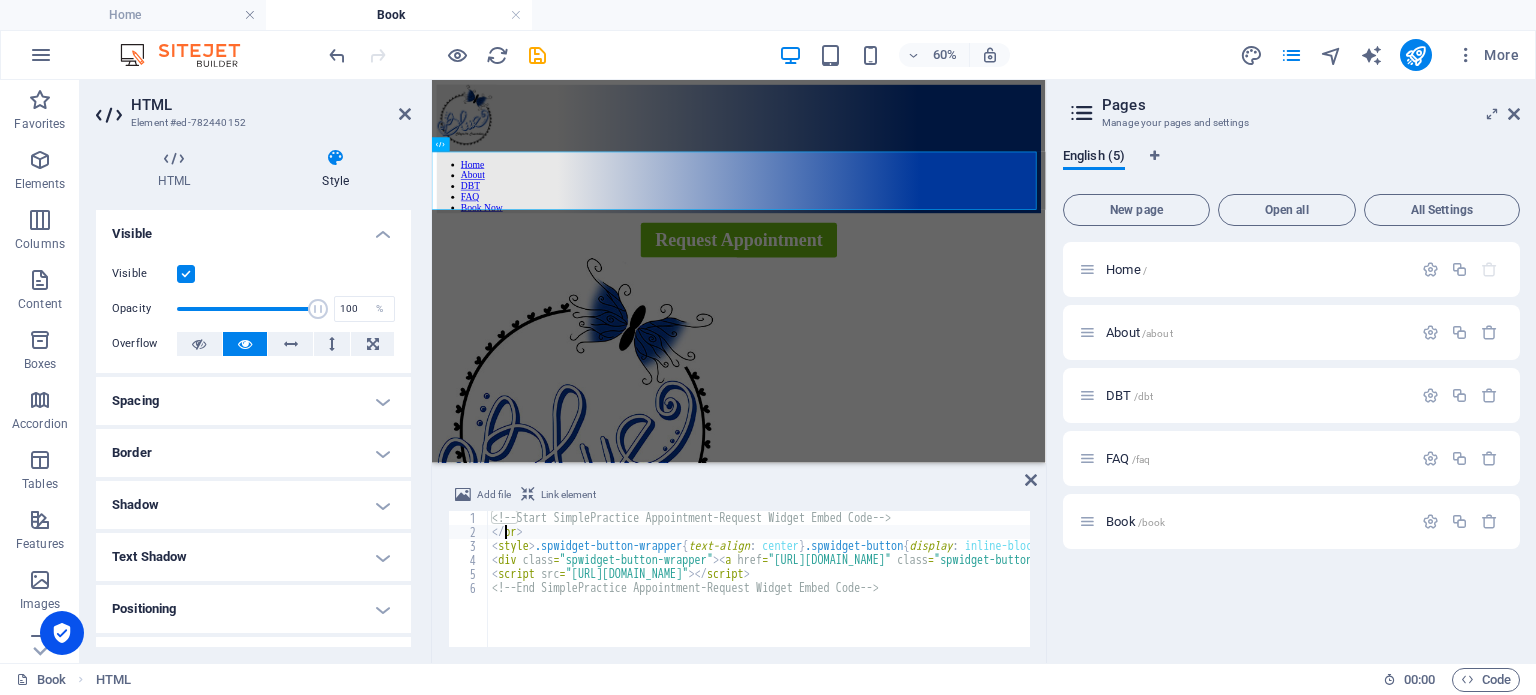 click on "<!--  Start SimplePractice Appointment-Request Widget Embed Code  --> </ br > < style > .spwidget-button-wrapper { text-align :   center } .spwidget-button { display :   inline-block ; padding :   12 px   24 px ; color :   #fff  !important ; background :   #6dba14 ; border :   0 ; border-radius :   4 px ; font-size :   30 px ; font-weight :   600 ; text-decoration :   none } .spwidget-button :hover { background :   #6dba14 } .spwidget-button :active { color :   rgba ( 255 ,  255 ,  255 ,  .75 ) !important ; box-shadow :   0   1 px   3 px   rgba ( 0 ,  0 ,  0 ,  .15 )  inset } </ style > < div   class = "spwidget-button-wrapper" > < a   href = "https://bluecc.clientsecure.me"   class = "spwidget-button"   data-spwidget-scope-id = "e0b4e703-7c4c-4a49-bd9d-2c152e14f173"   data-spwidget-scope-uri = "bluecc"   data-spwidget-application-id = "7c72cb9f9a9b913654bb89d6c7b4e71a77911b30192051da35384b4d0c6d505b"   data-spwidget-scope-global = ""   data-spwidget-autobind = "" > Request Appointment </ a > </ div > <   src" at bounding box center [1843, 591] 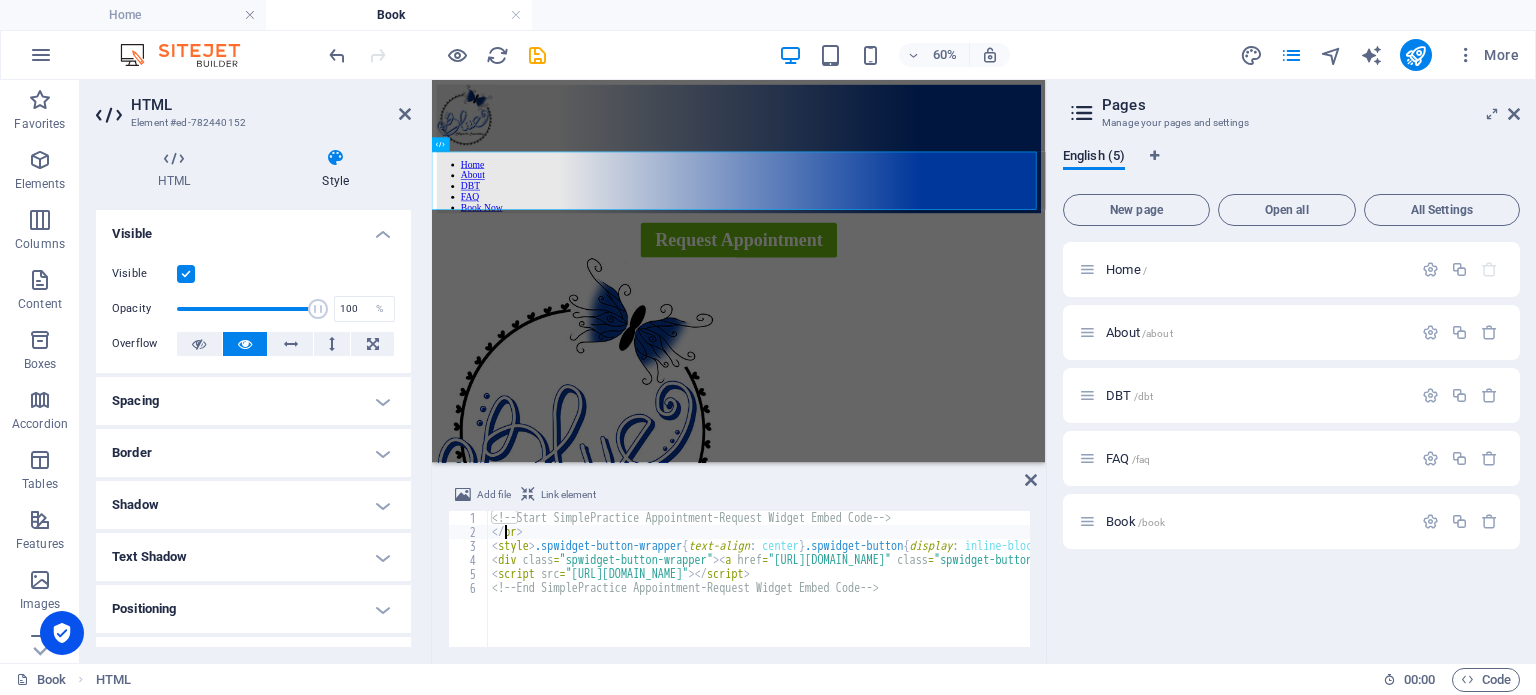 scroll, scrollTop: 0, scrollLeft: 0, axis: both 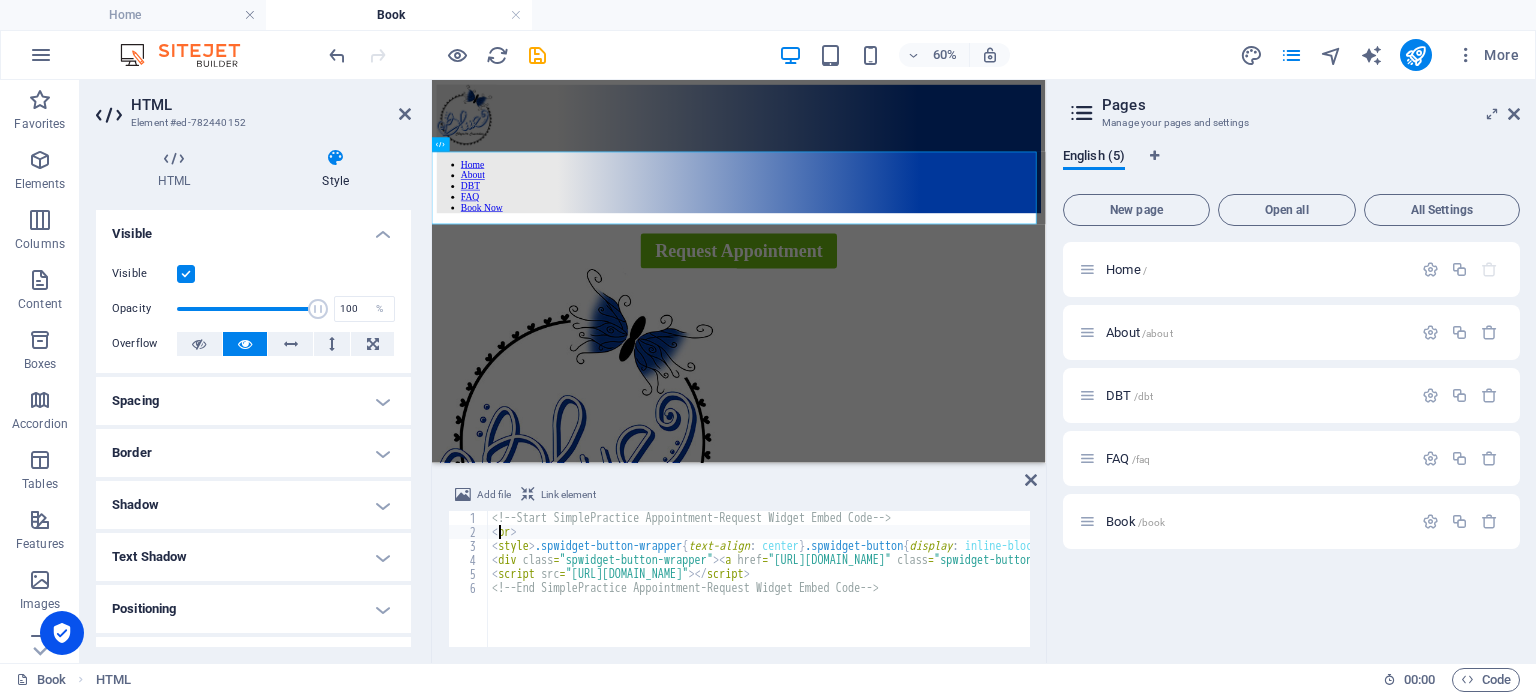 click on "<!--  Start SimplePractice Appointment-Request Widget Embed Code  --> < br > < style > .spwidget-button-wrapper { text-align :   center } .spwidget-button { display :   inline-block ; padding :   12 px   24 px ; color :   #fff  !important ; background :   #6dba14 ; border :   0 ; border-radius :   4 px ; font-size :   30 px ; font-weight :   600 ; text-decoration :   none } .spwidget-button :hover { background :   #6dba14 } .spwidget-button :active { color :   rgba ( 255 ,  255 ,  255 ,  .75 ) !important ; box-shadow :   0   1 px   3 px   rgba ( 0 ,  0 ,  0 ,  .15 )  inset } </ style > < div   class = "spwidget-button-wrapper" > < a   href = "[URL][DOMAIN_NAME]"   class = "spwidget-button"   data-spwidget-scope-id = "e0b4e703-7c4c-4a49-bd9d-2c152e14f173"   data-spwidget-scope-uri = "bluecc"   data-spwidget-application-id = "7c72cb9f9a9b913654bb89d6c7b4e71a77911b30192051da35384b4d0c6d505b"   data-spwidget-scope-global = ""   data-spwidget-autobind = "" > Request Appointment </ a > </ div > < script" at bounding box center [1843, 591] 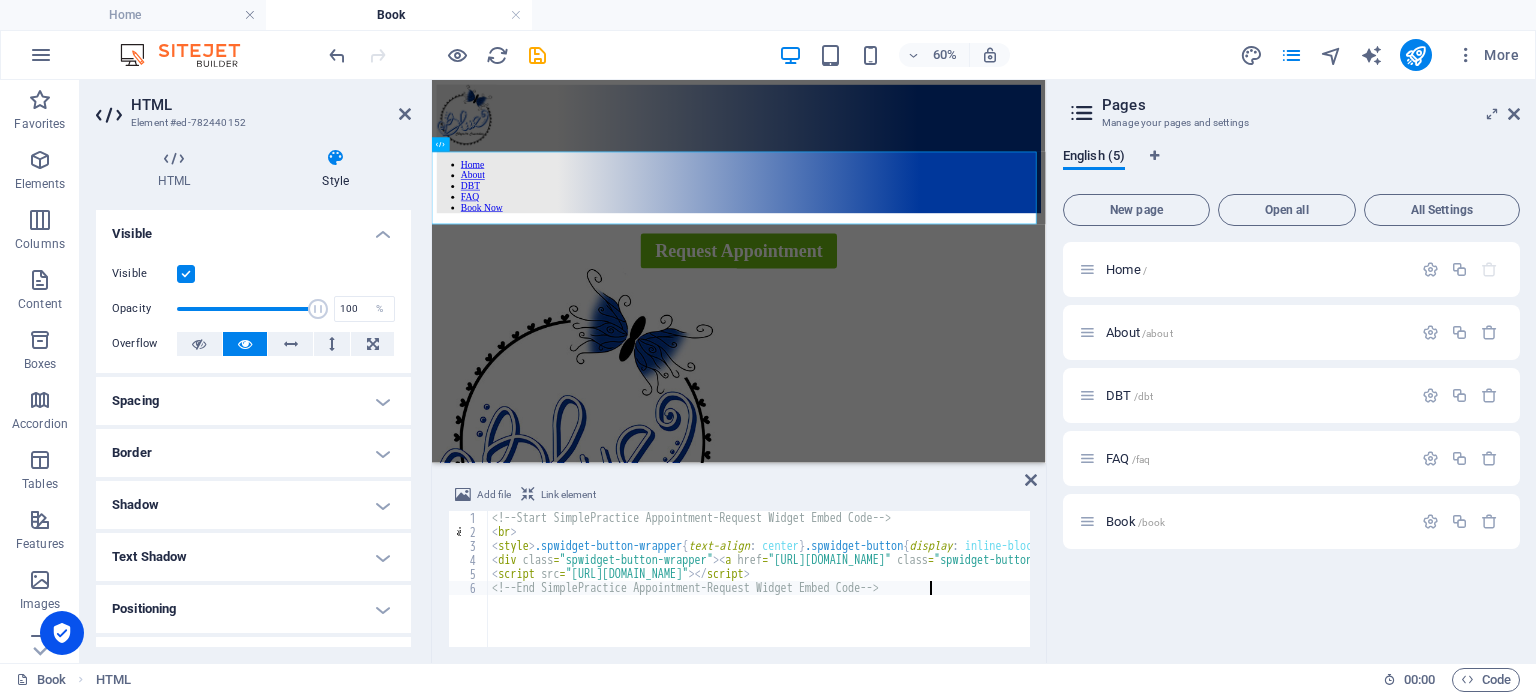 type on "<!-- End SimplePractice Appointment-Request Widget Embed Code -->" 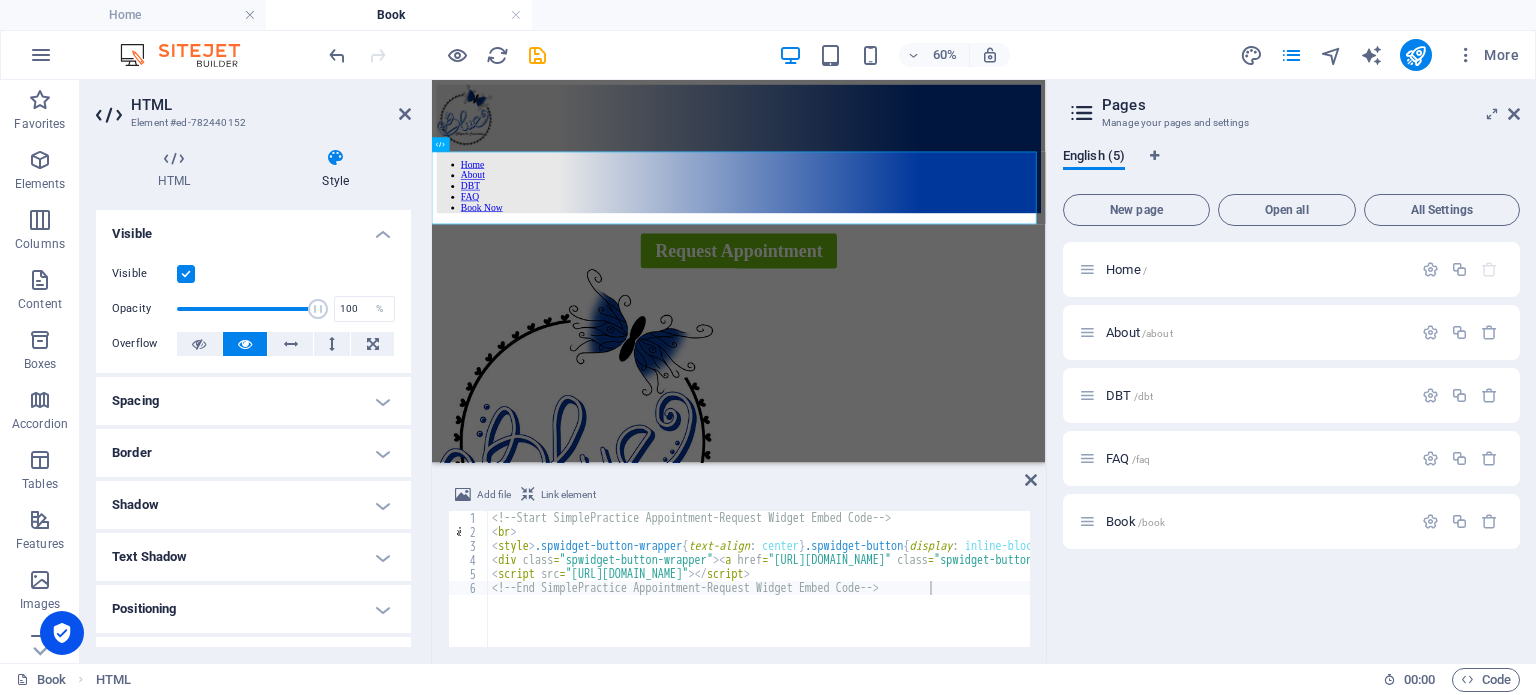 click on "Add file Link element" at bounding box center (739, 497) 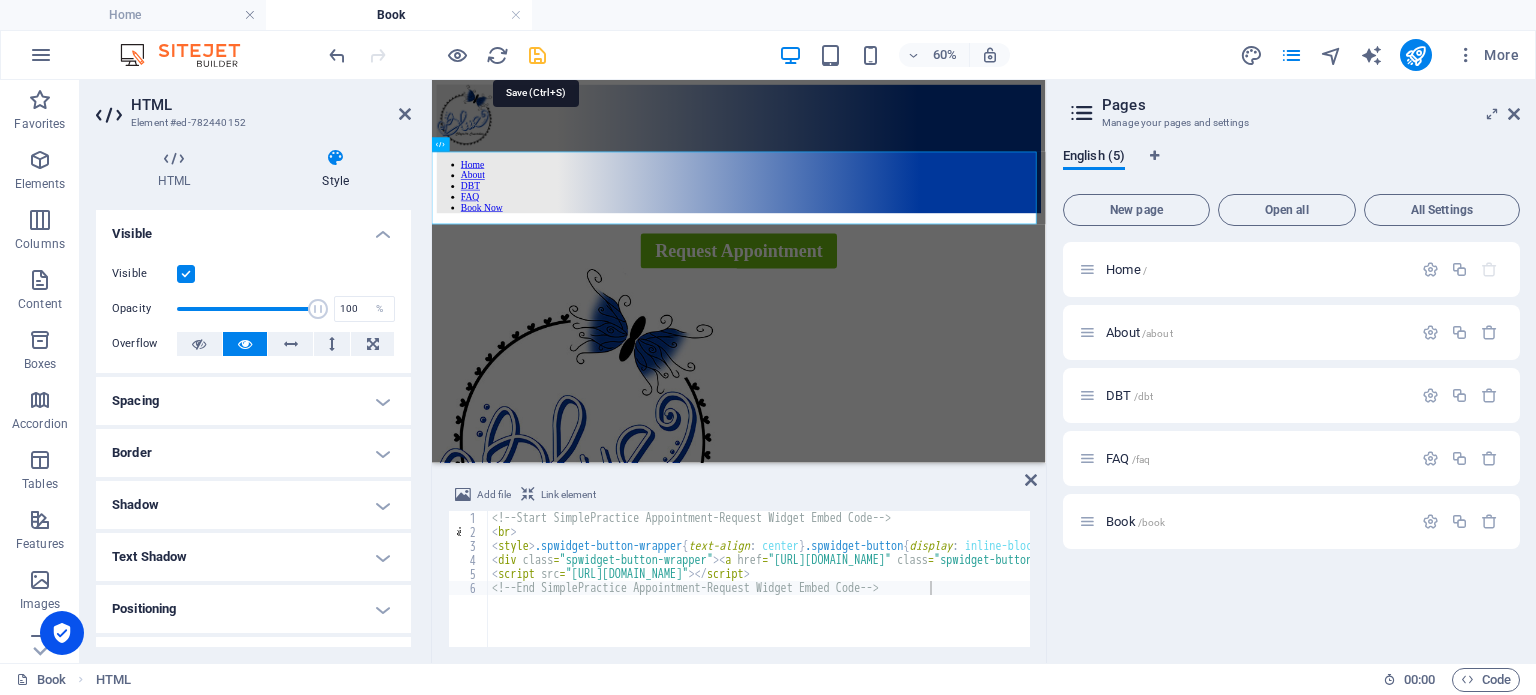 click at bounding box center (537, 55) 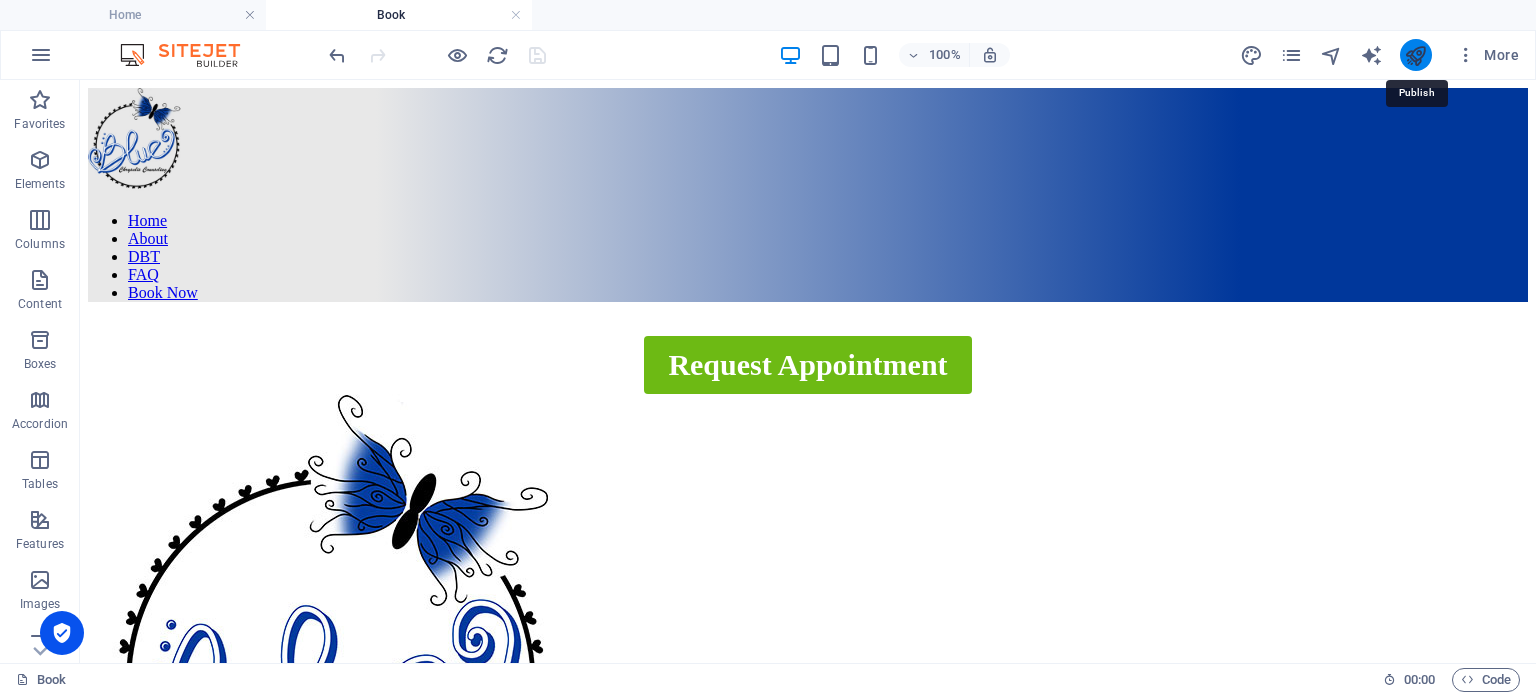 click at bounding box center [1415, 55] 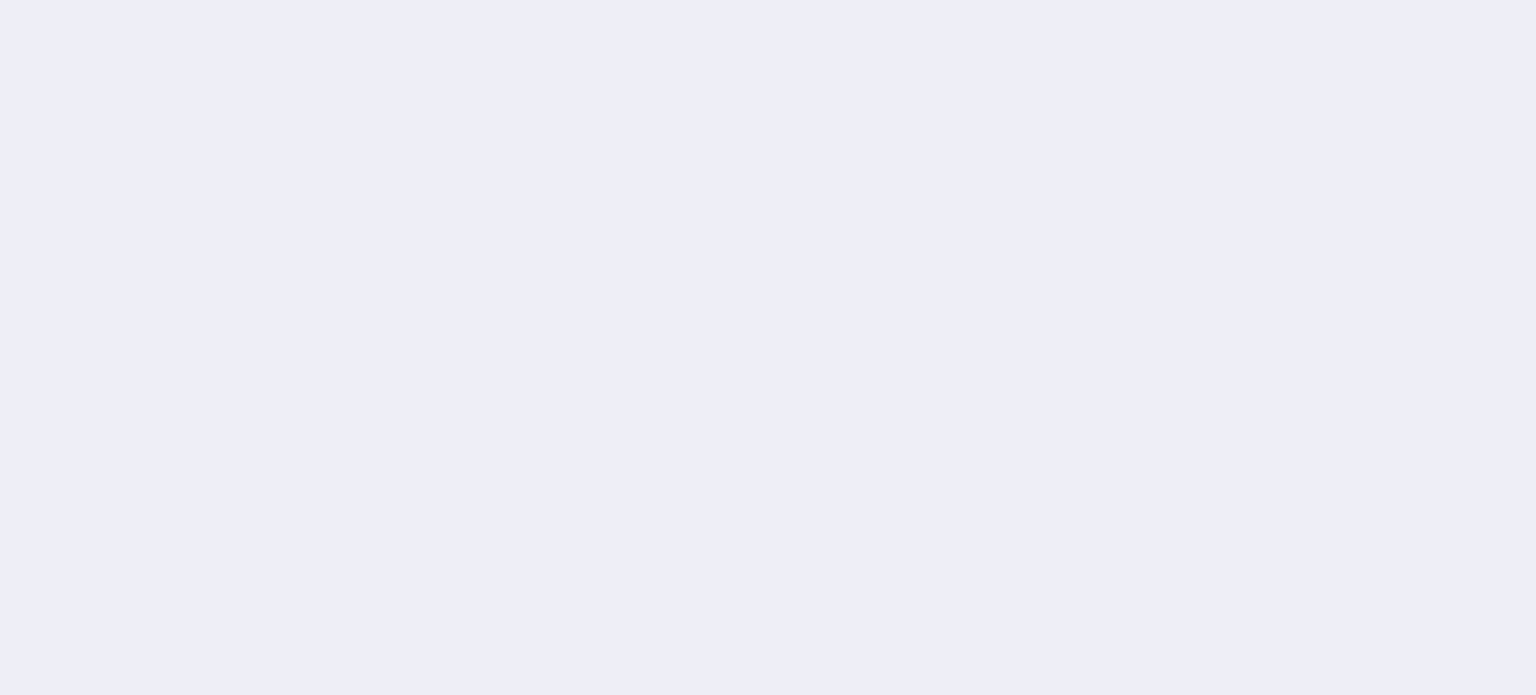 scroll, scrollTop: 0, scrollLeft: 0, axis: both 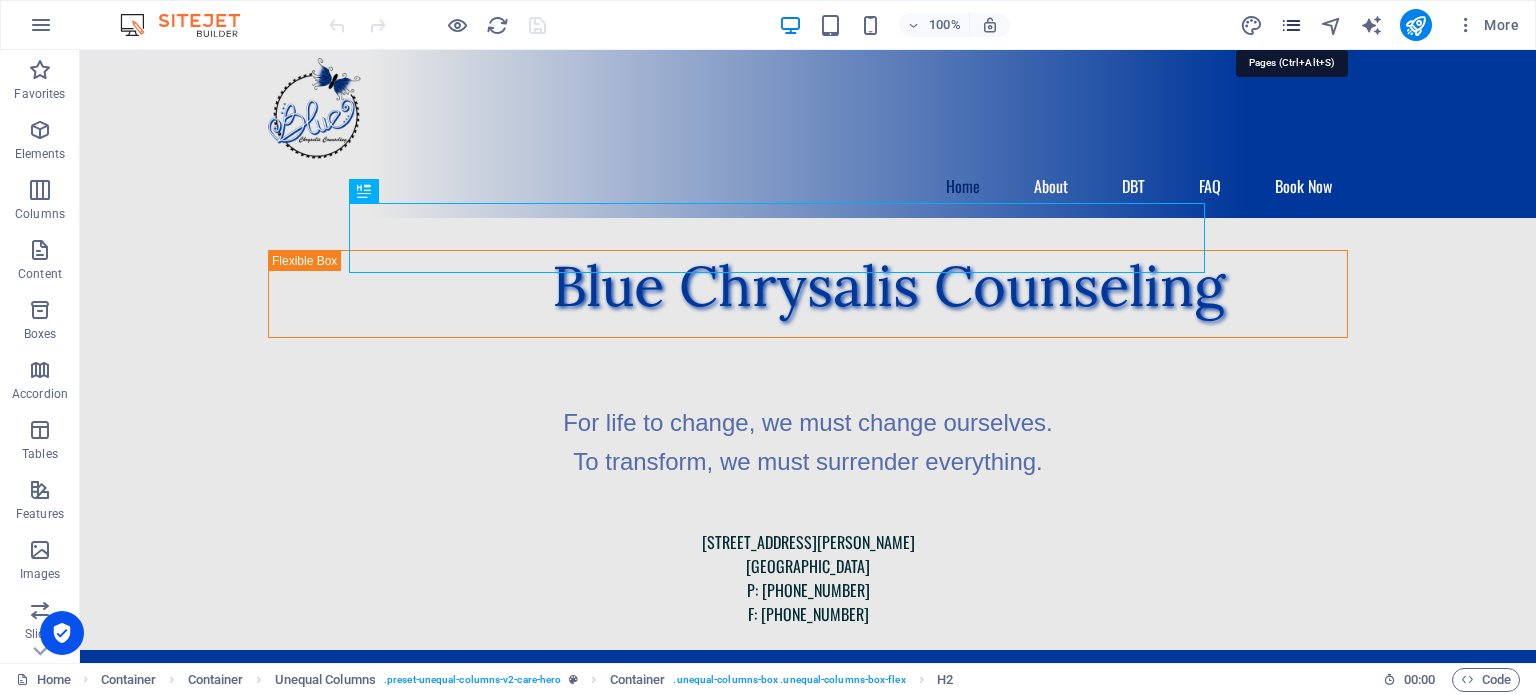 click at bounding box center (1291, 25) 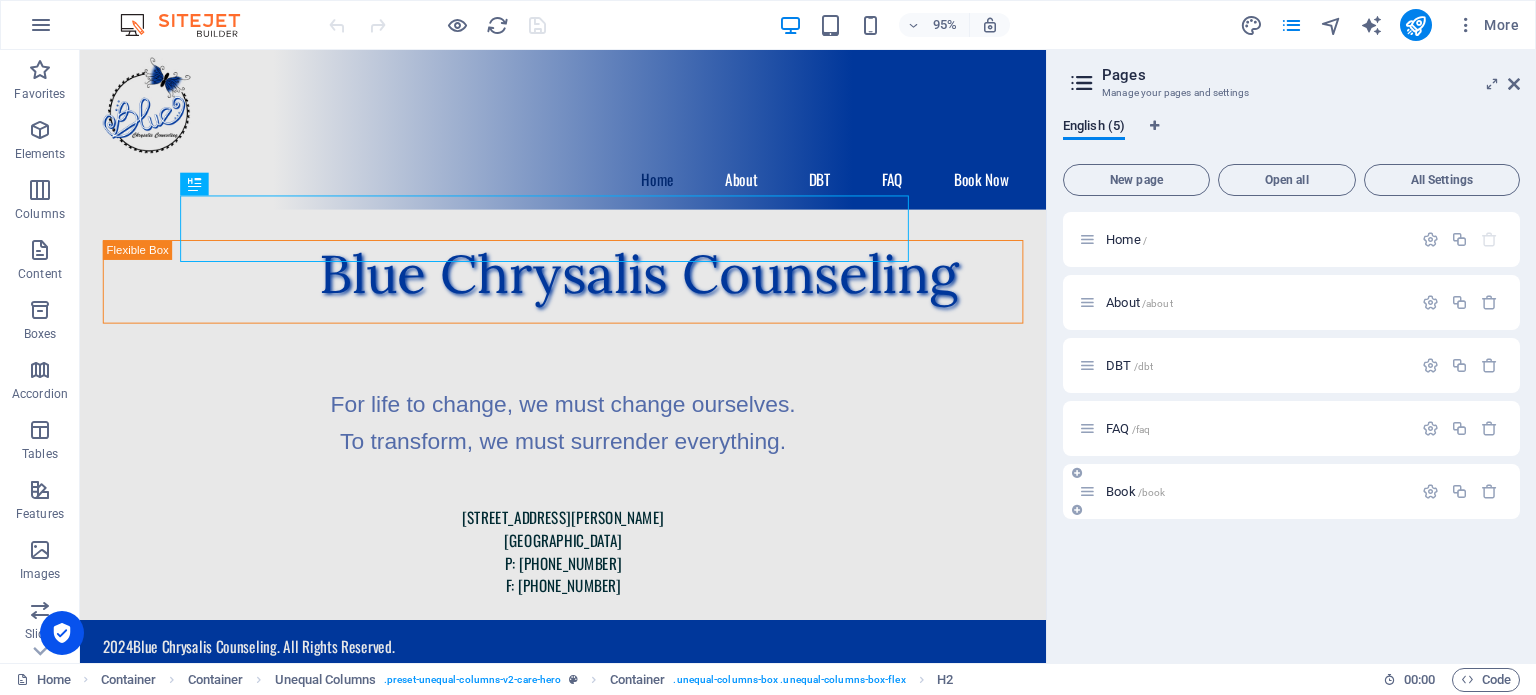 click on "Book /book" at bounding box center (1135, 491) 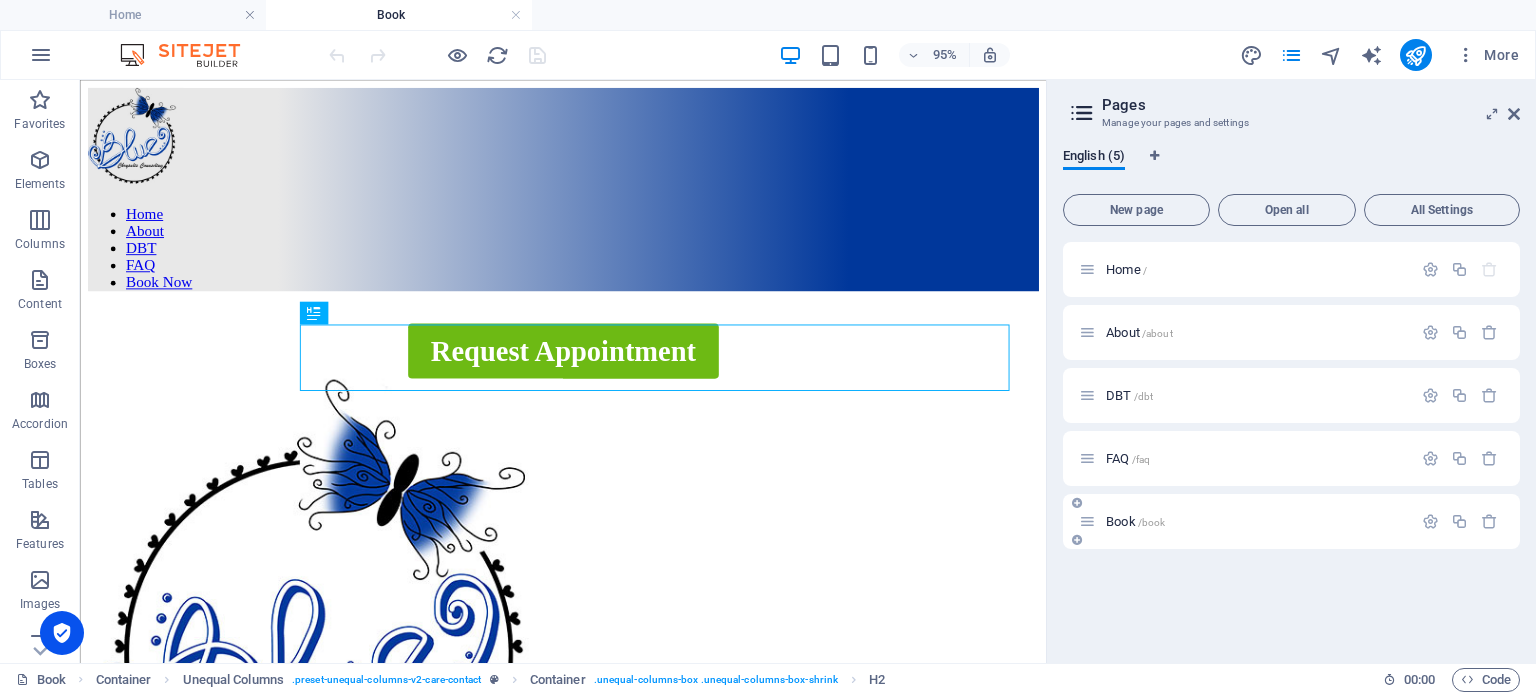 scroll, scrollTop: 0, scrollLeft: 0, axis: both 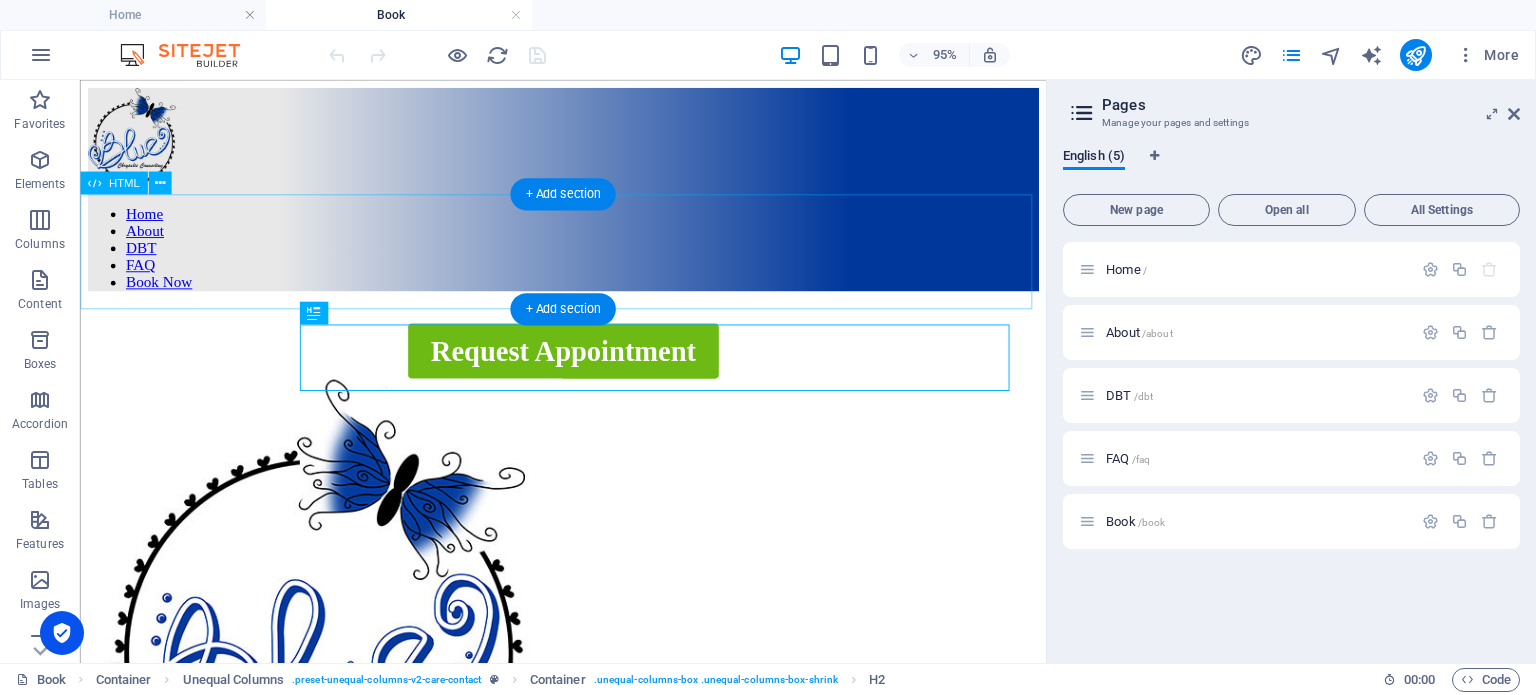 click on "Request Appointment" at bounding box center (588, 356) 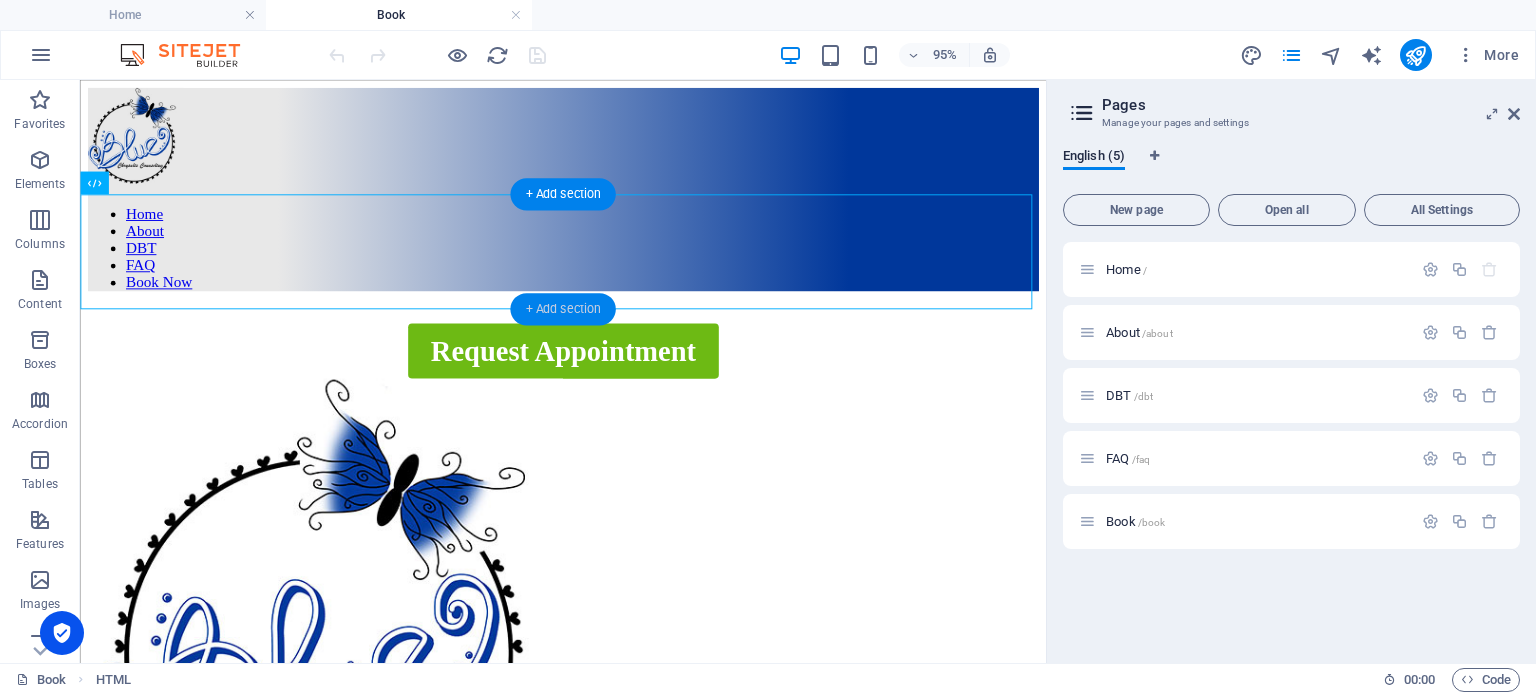 click on "+ Add section" at bounding box center (562, 309) 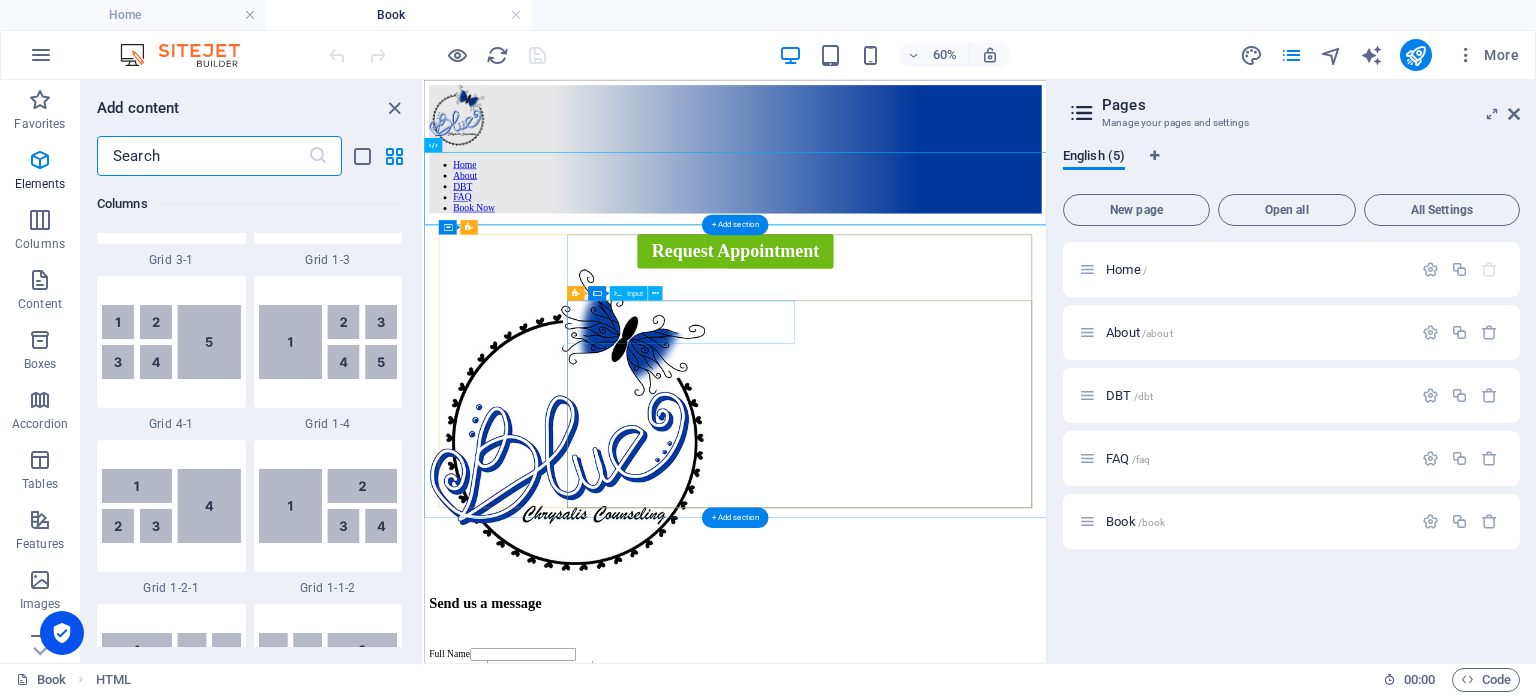 scroll, scrollTop: 3663, scrollLeft: 0, axis: vertical 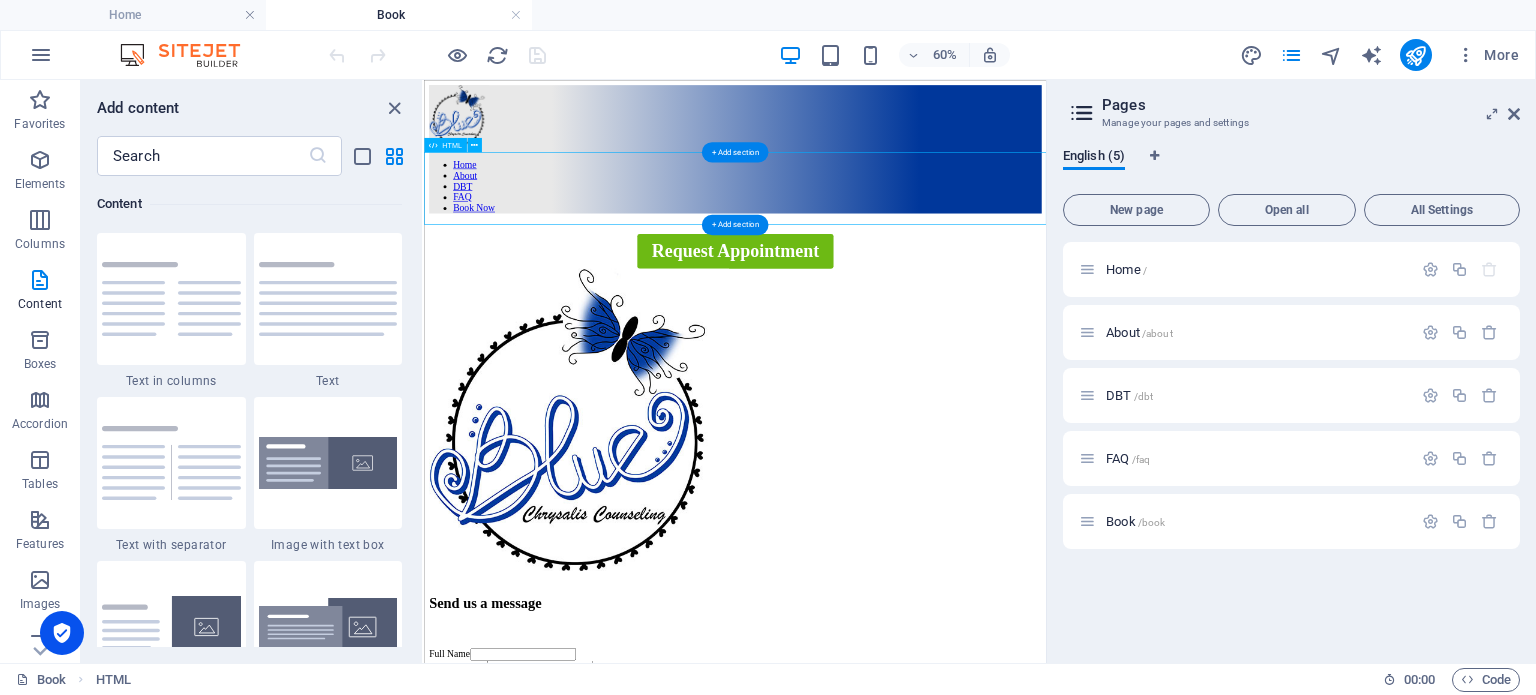 click on "Request Appointment" at bounding box center [942, 356] 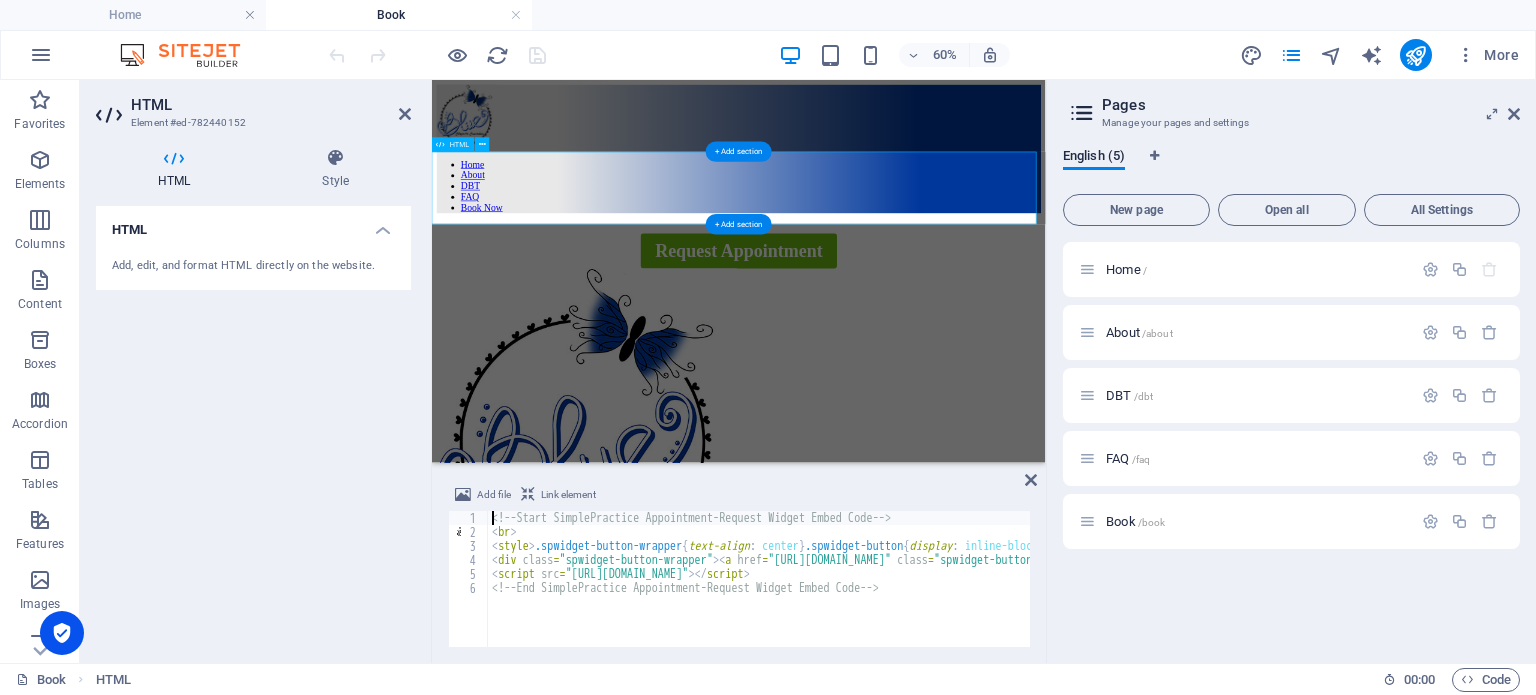 click on "Request Appointment" at bounding box center (943, 356) 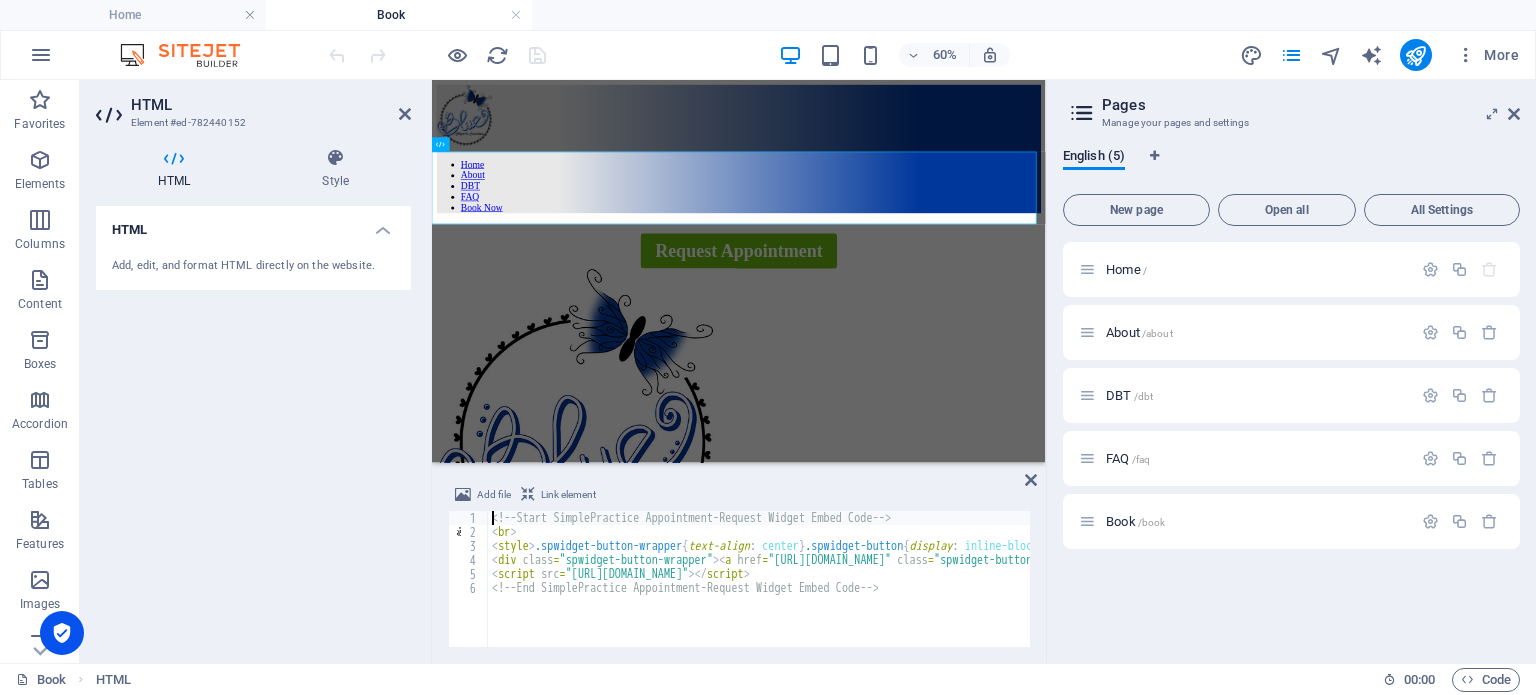 click on "<!--  Start SimplePractice Appointment-Request Widget Embed Code  --> < br > < style > .spwidget-button-wrapper { text-align :   center } .spwidget-button { display :   inline-block ; padding :   12 px   24 px ; color :   #fff  !important ; background :   #6dba14 ; border :   0 ; border-radius :   4 px ; font-size :   30 px ; font-weight :   600 ; text-decoration :   none } .spwidget-button :hover { background :   #6dba14 } .spwidget-button :active { color :   rgba ( 255 ,  255 ,  255 ,  .75 ) !important ; box-shadow :   0   1 px   3 px   rgba ( 0 ,  0 ,  0 ,  .15 )  inset } </ style > < div   class = "spwidget-button-wrapper" > < a   href = "[URL][DOMAIN_NAME]"   class = "spwidget-button"   data-spwidget-scope-id = "e0b4e703-7c4c-4a49-bd9d-2c152e14f173"   data-spwidget-scope-uri = "bluecc"   data-spwidget-application-id = "7c72cb9f9a9b913654bb89d6c7b4e71a77911b30192051da35384b4d0c6d505b"   data-spwidget-scope-global = ""   data-spwidget-autobind = "" > Request Appointment </ a > </ div > < script" at bounding box center [1843, 591] 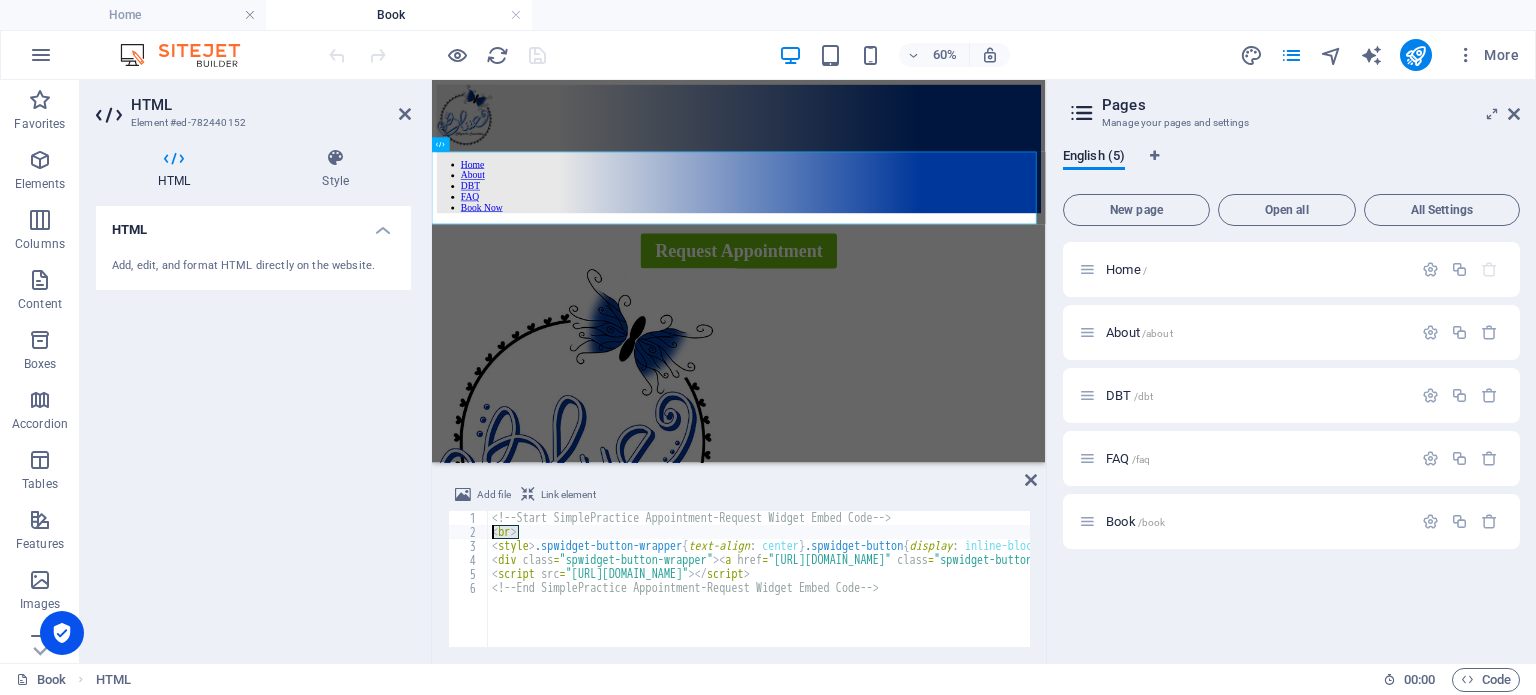 drag, startPoint x: 539, startPoint y: 531, endPoint x: 461, endPoint y: 535, distance: 78.10249 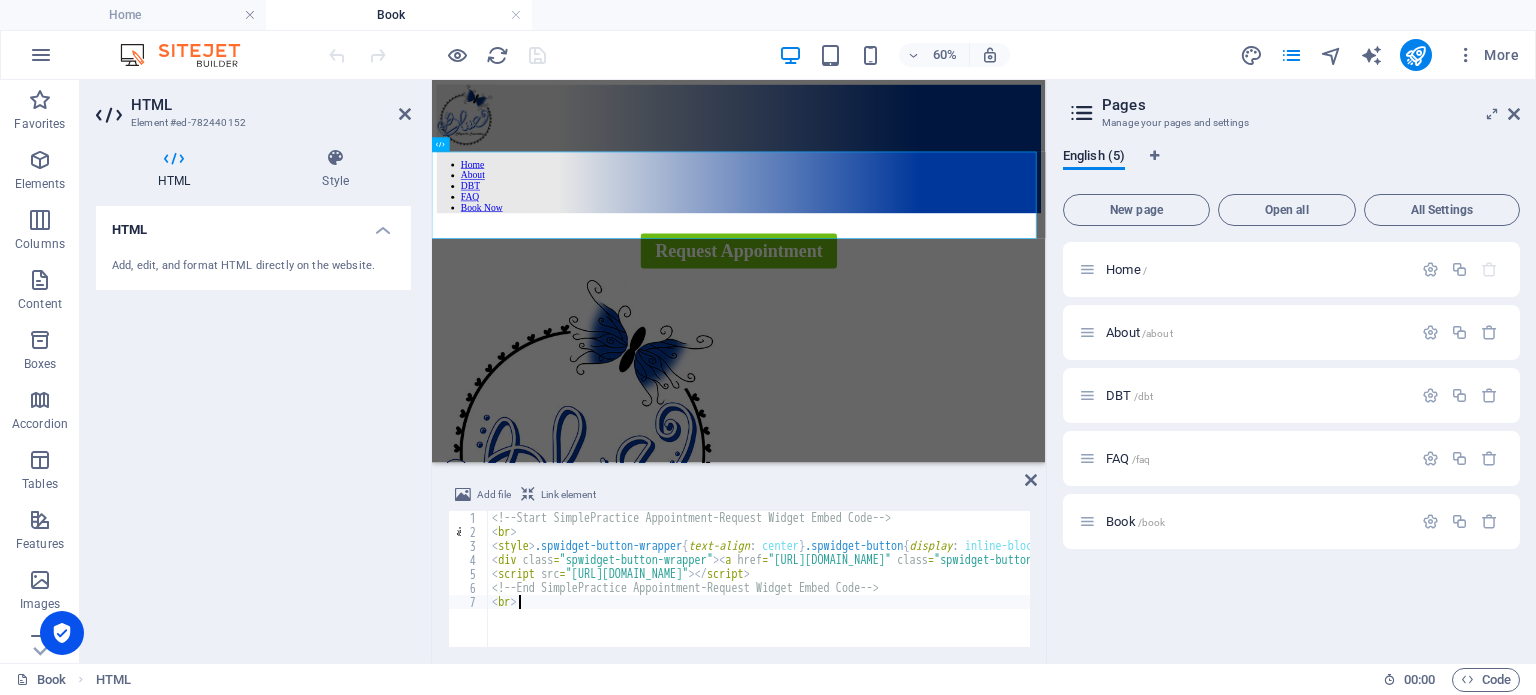 type on "<br>" 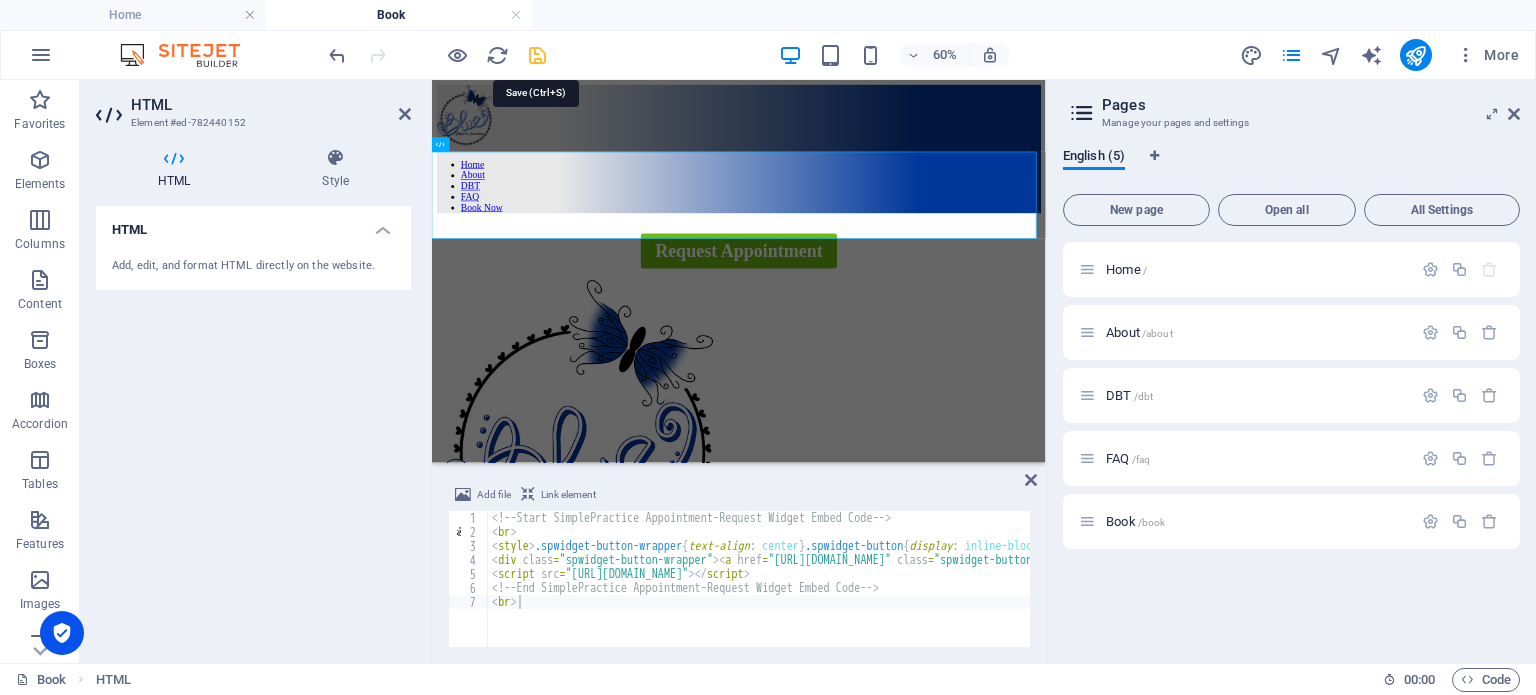 click at bounding box center [537, 55] 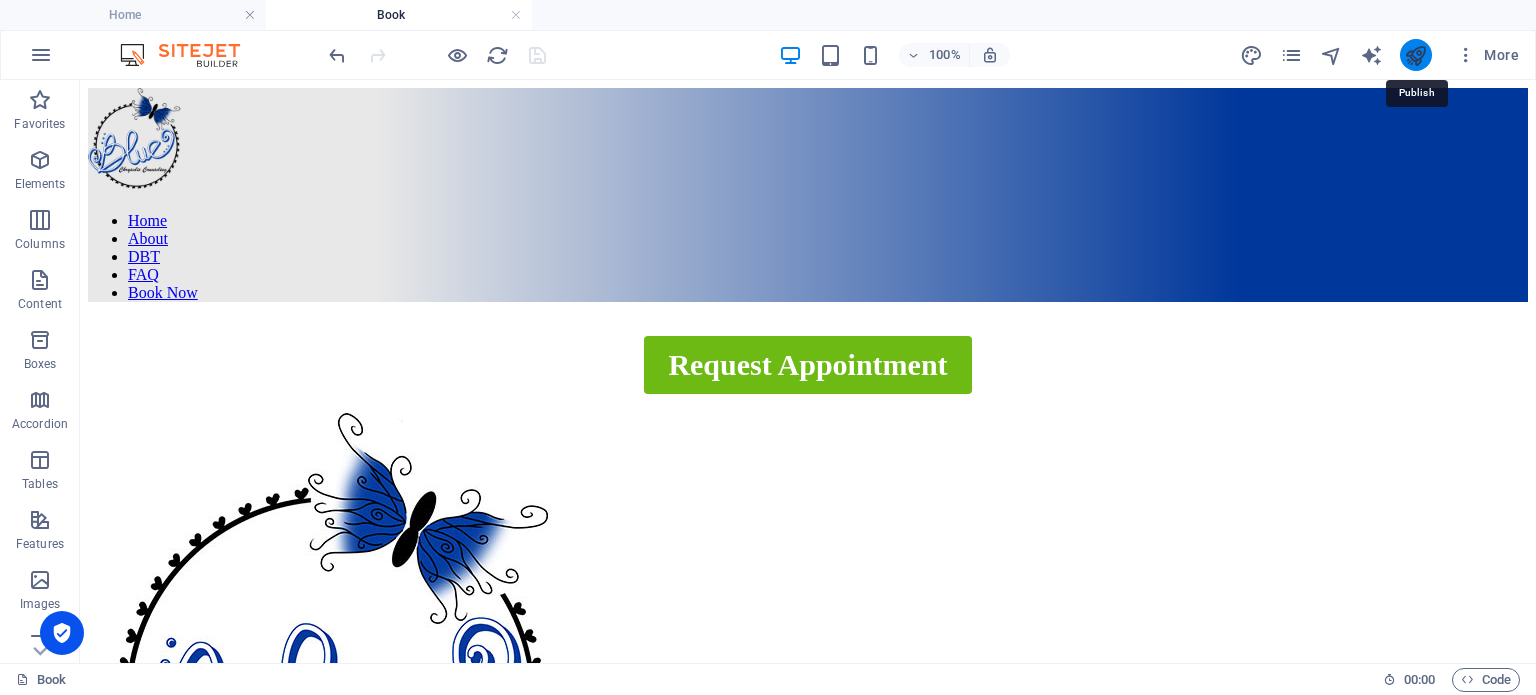 click at bounding box center (1415, 55) 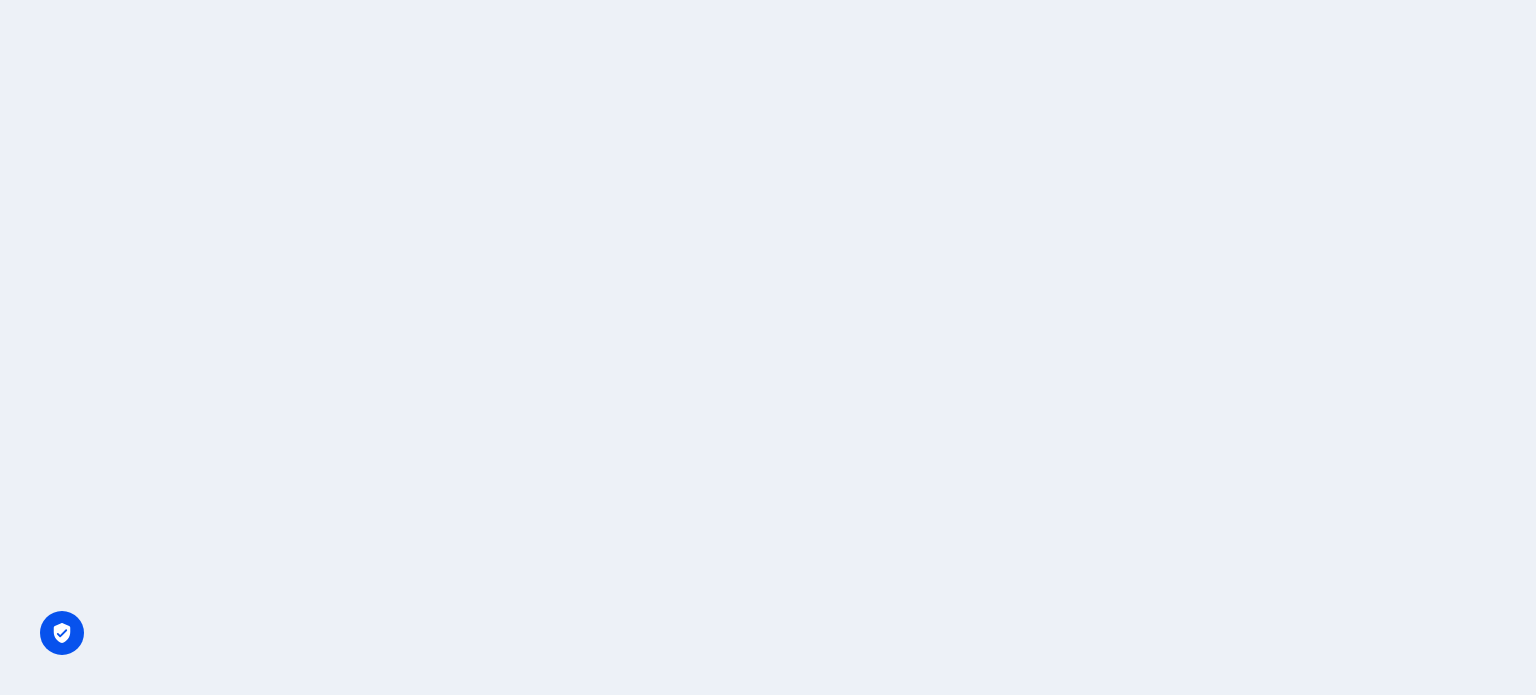 scroll, scrollTop: 0, scrollLeft: 0, axis: both 